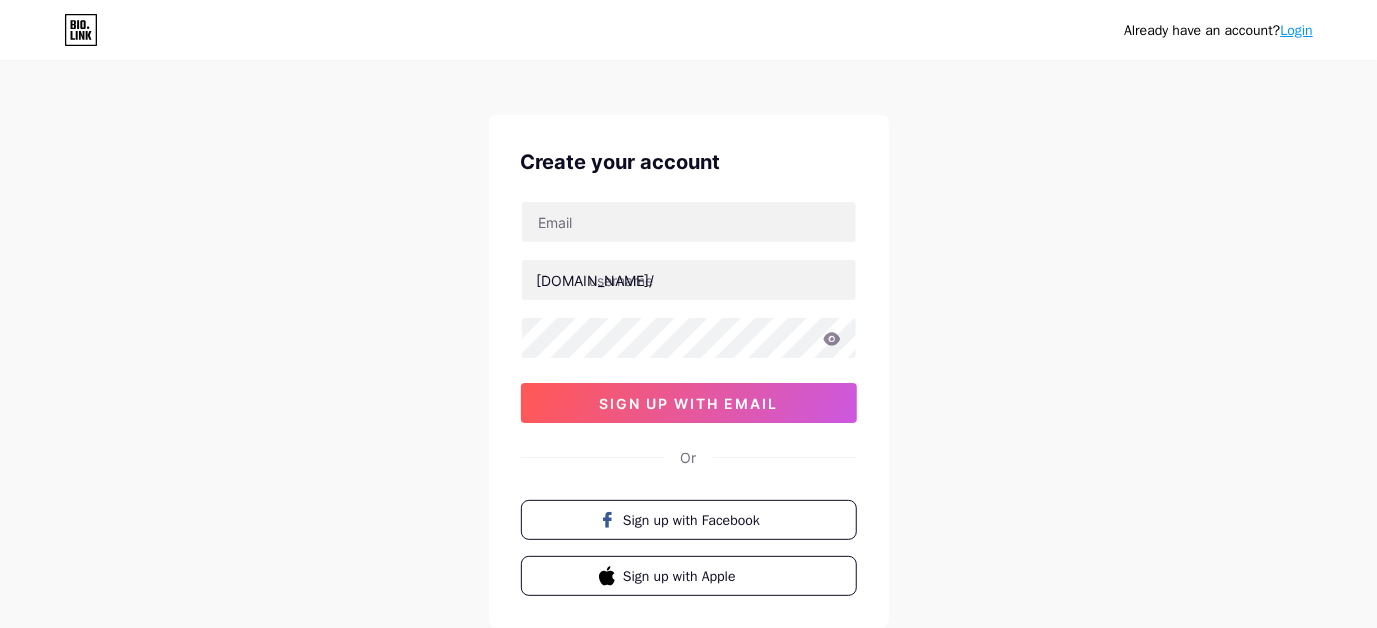 scroll, scrollTop: 10, scrollLeft: 0, axis: vertical 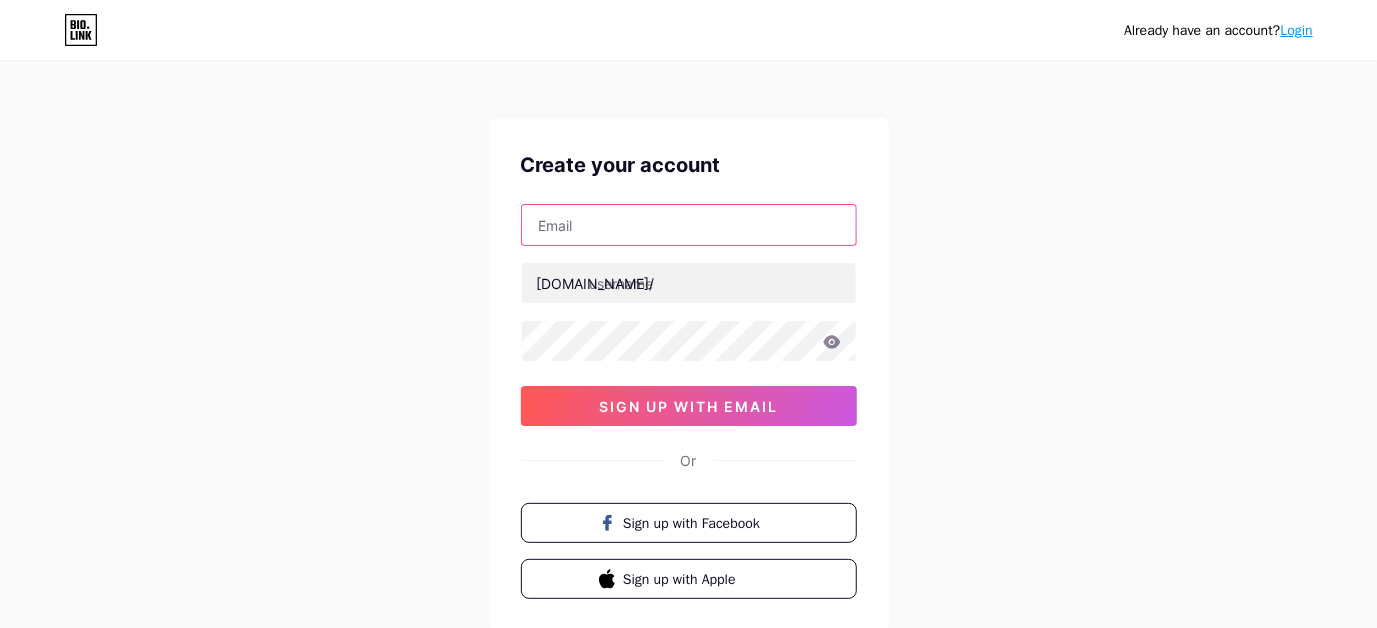 click at bounding box center (689, 225) 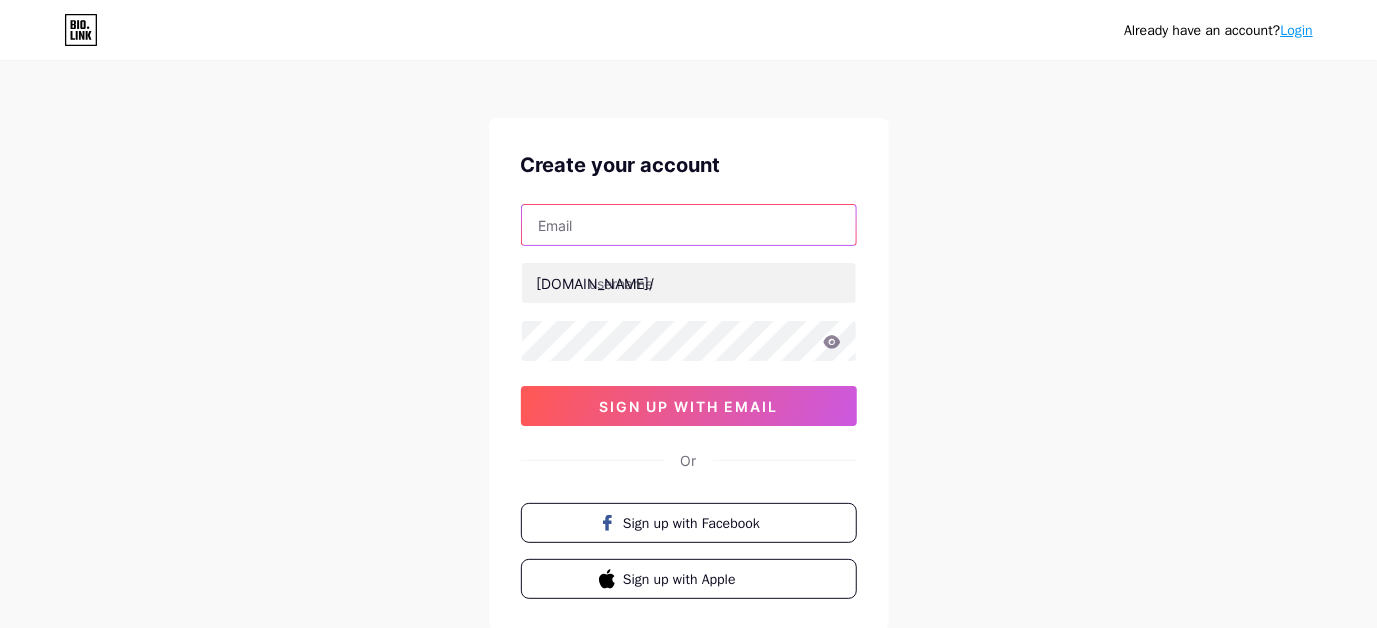 type on "[EMAIL_ADDRESS][DOMAIN_NAME]" 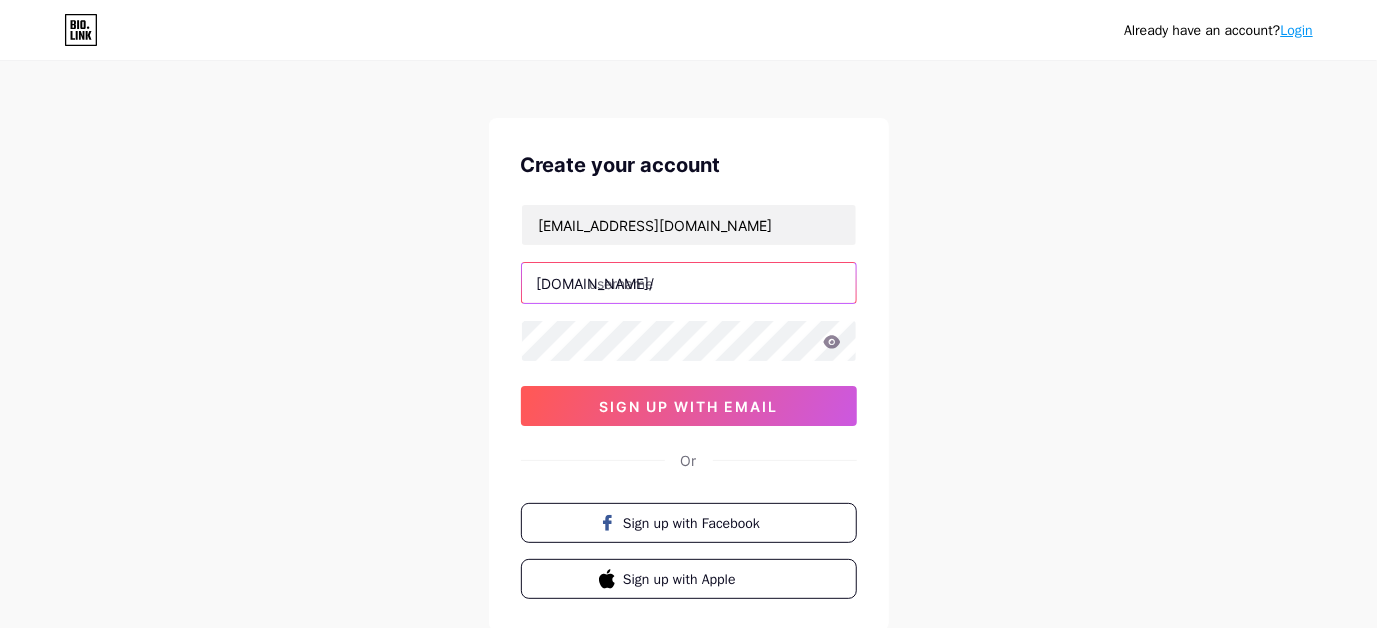 click at bounding box center [689, 283] 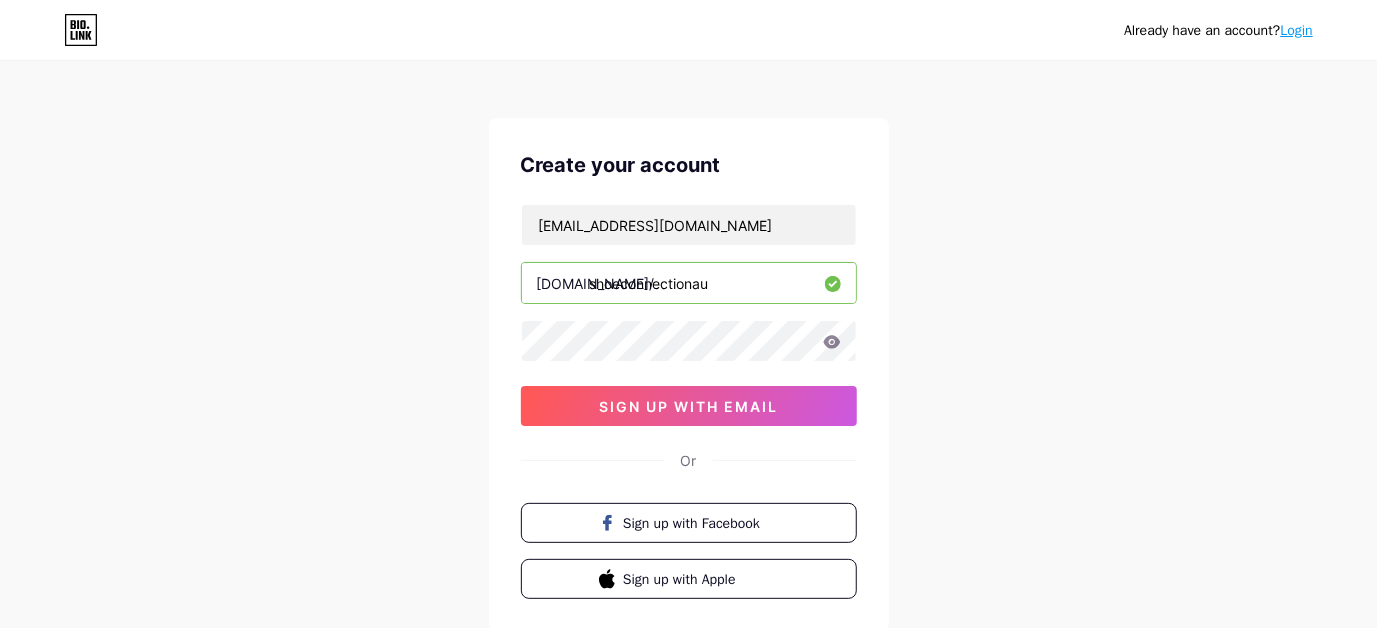 type on "shoeconnectionau" 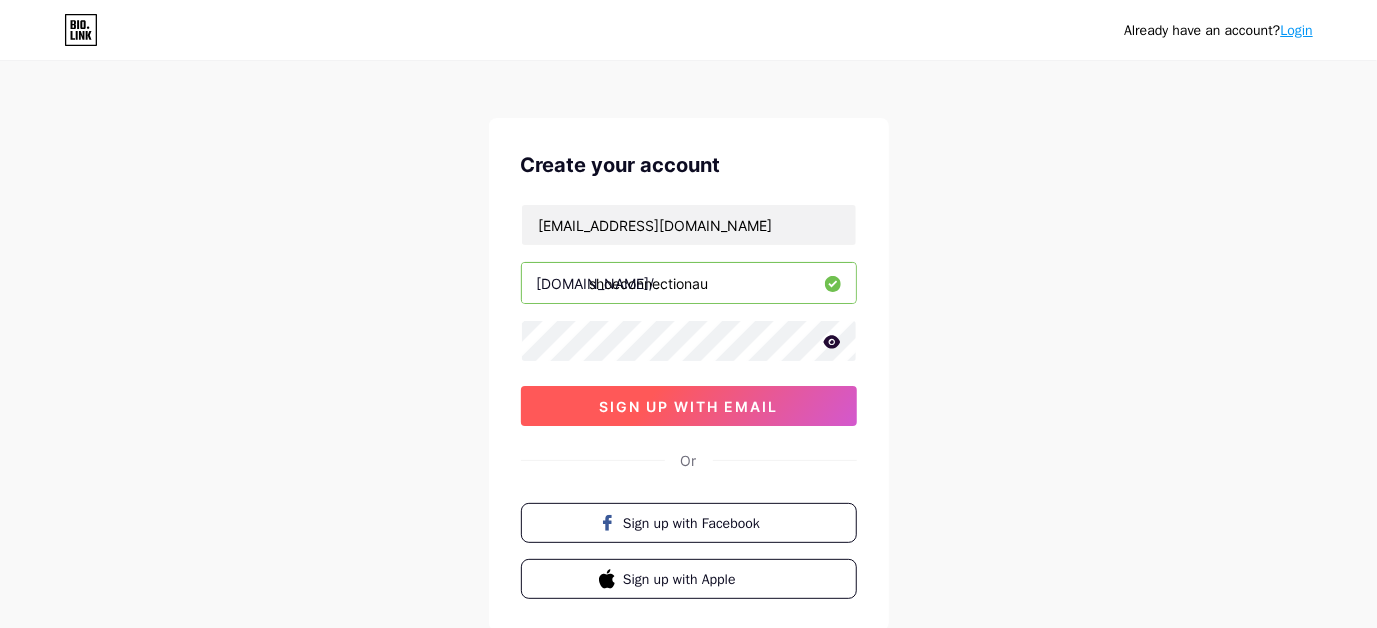 click on "sign up with email" at bounding box center [688, 406] 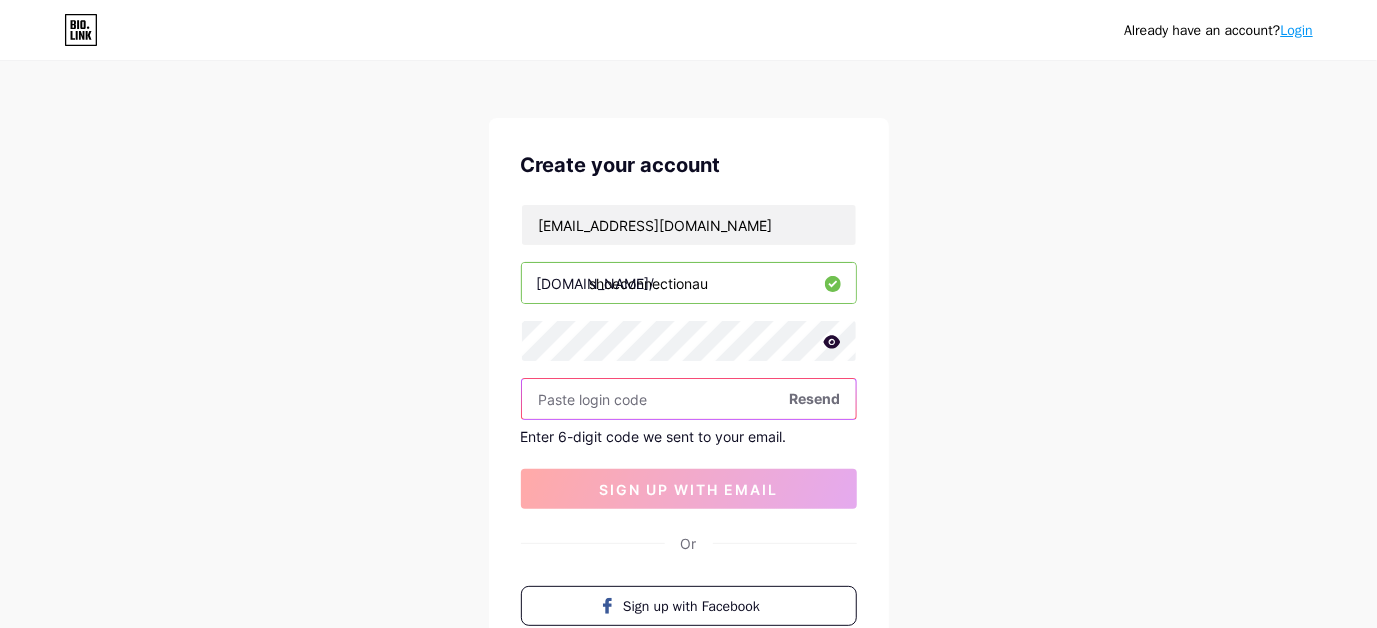 click at bounding box center (689, 399) 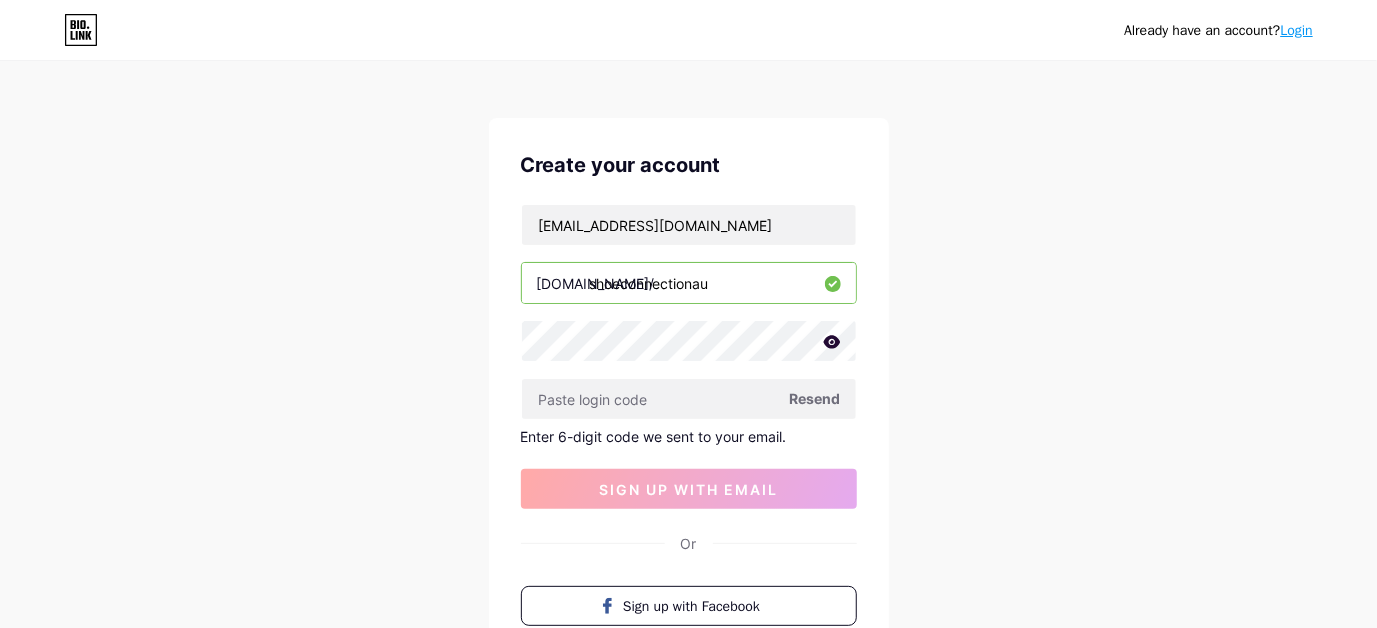 click on "Resend" at bounding box center (815, 398) 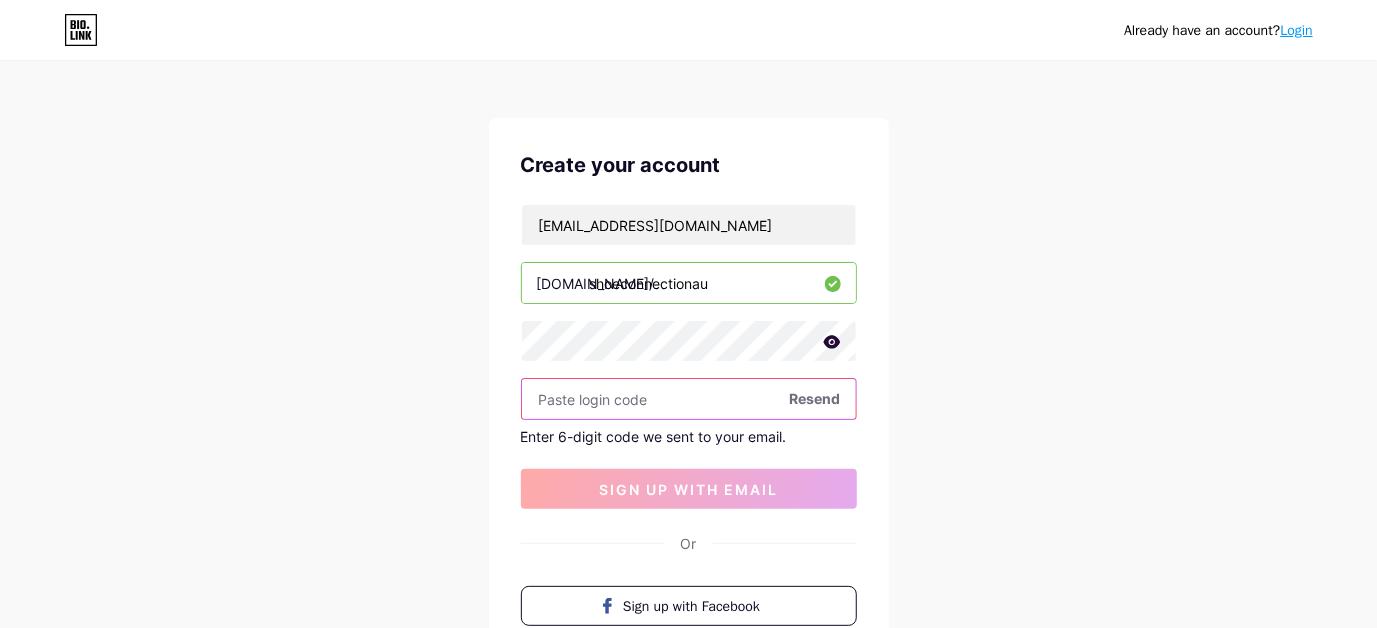 click at bounding box center [689, 399] 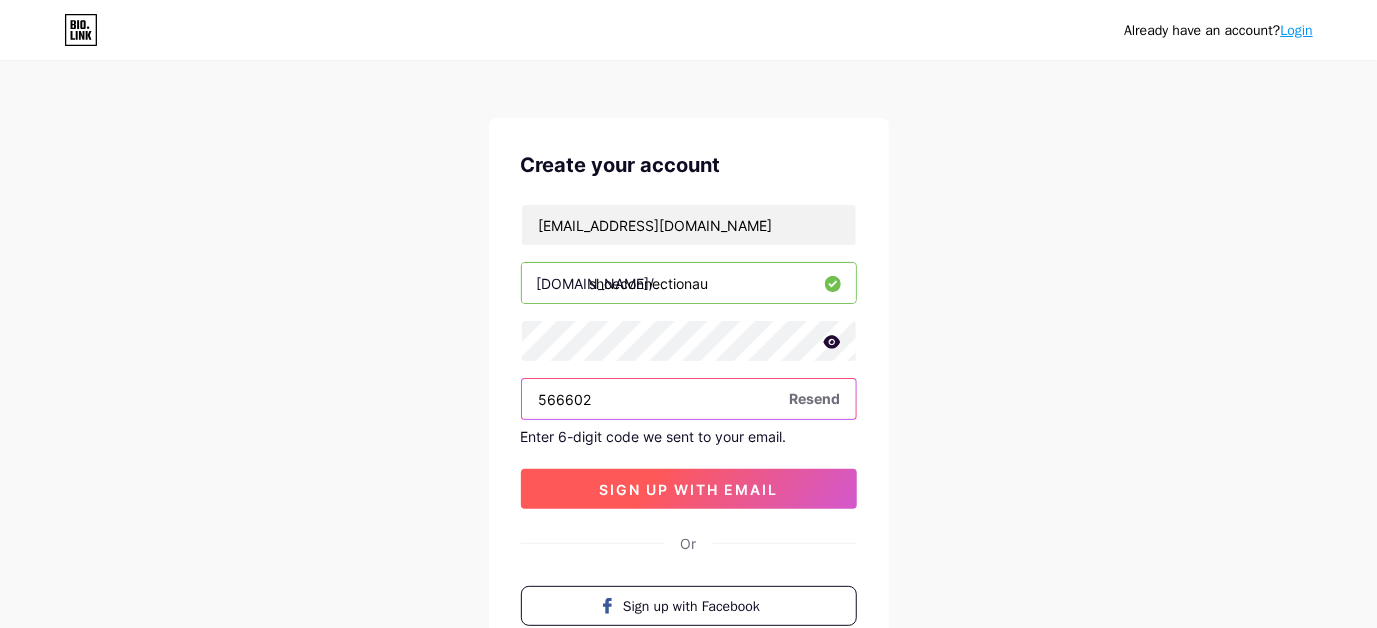 type on "566602" 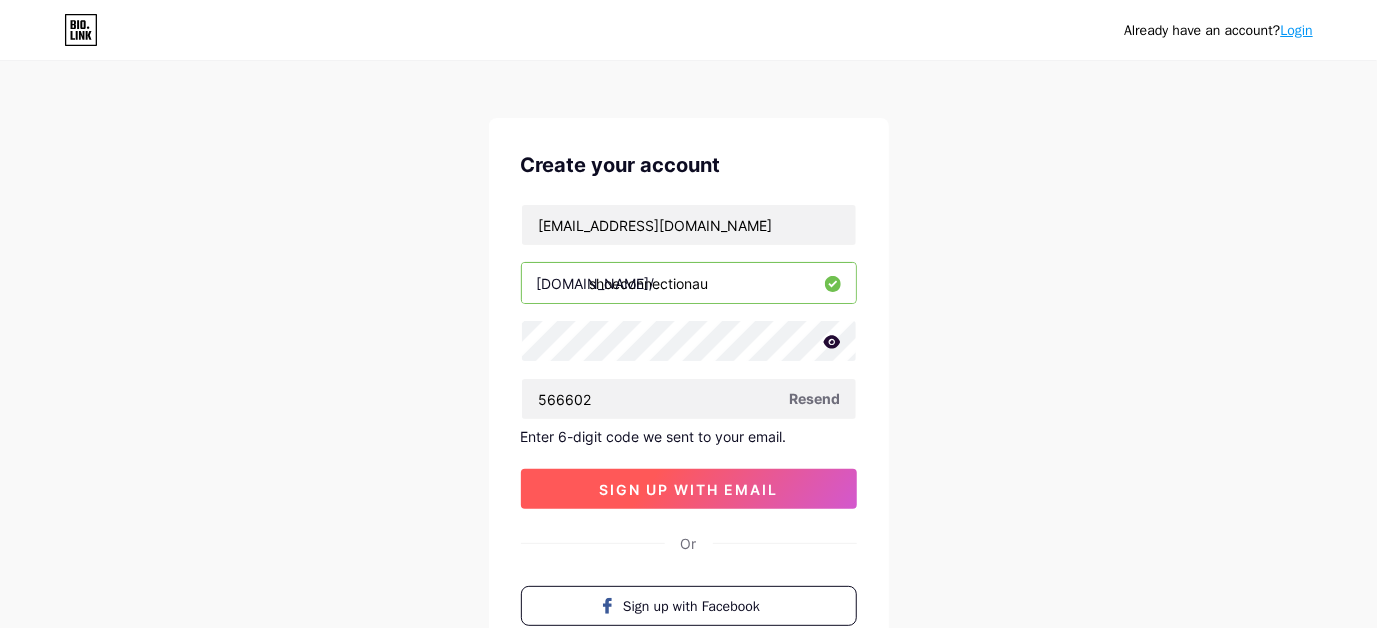click on "sign up with email" at bounding box center [689, 489] 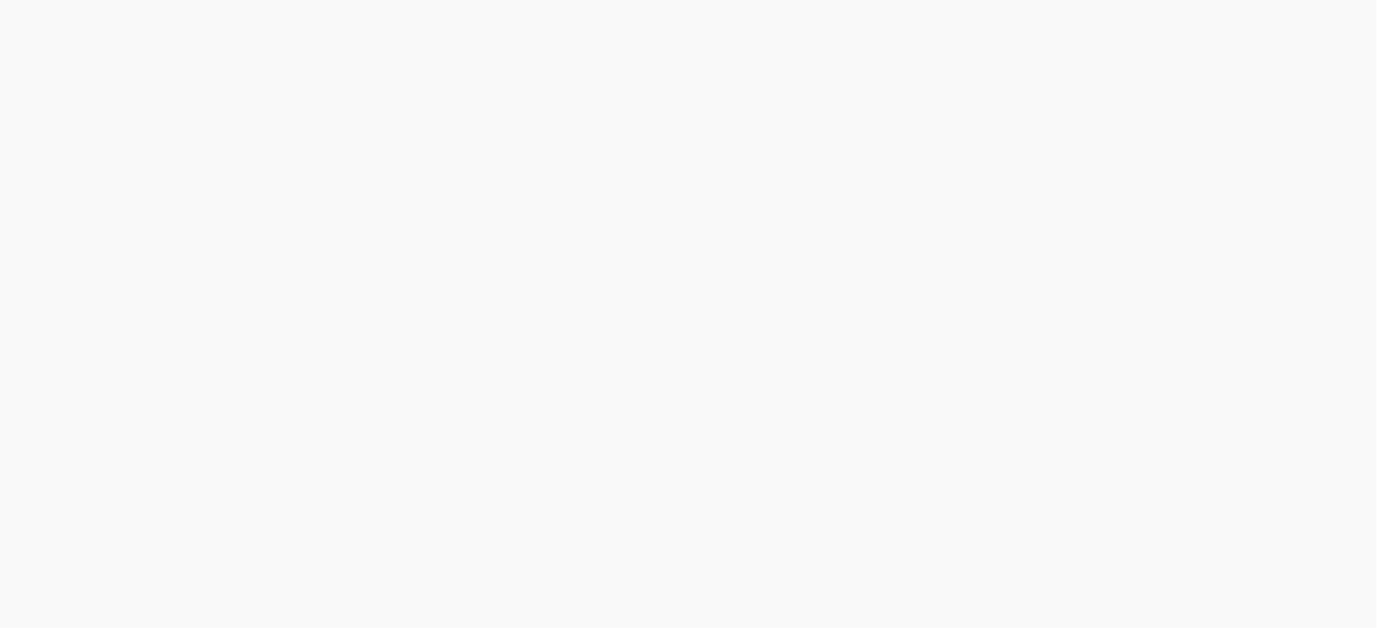 scroll, scrollTop: 0, scrollLeft: 0, axis: both 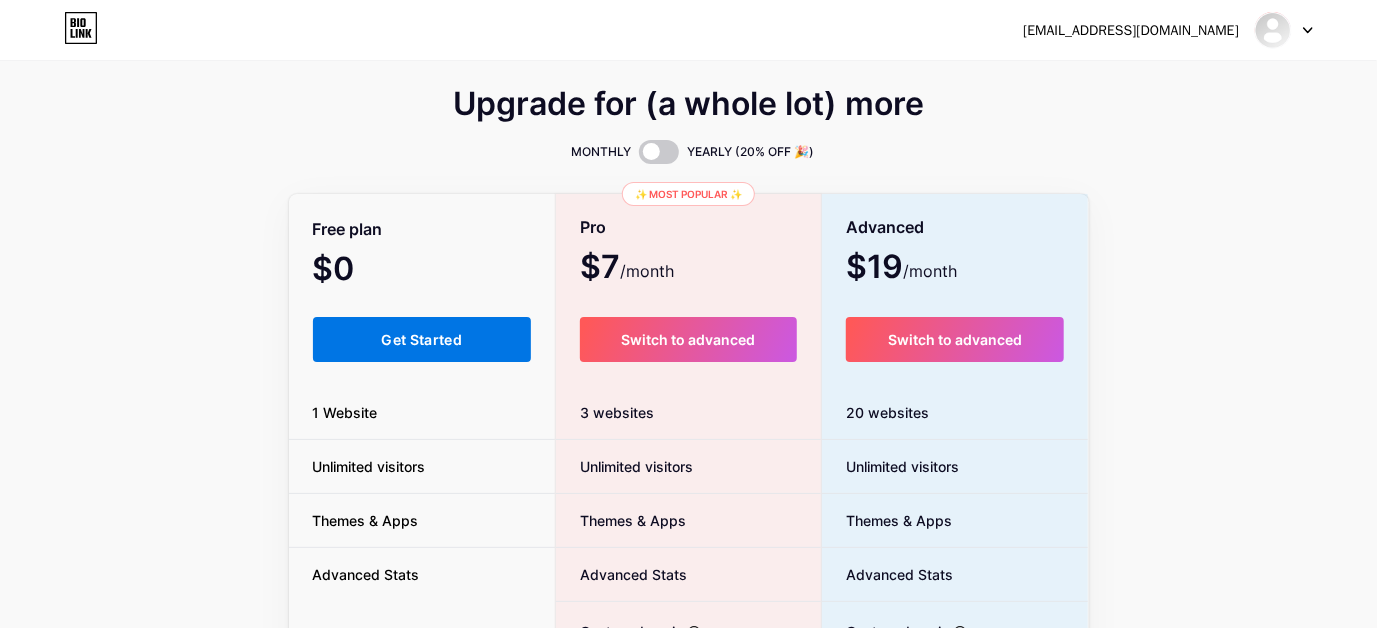 click on "Get Started" at bounding box center [421, 339] 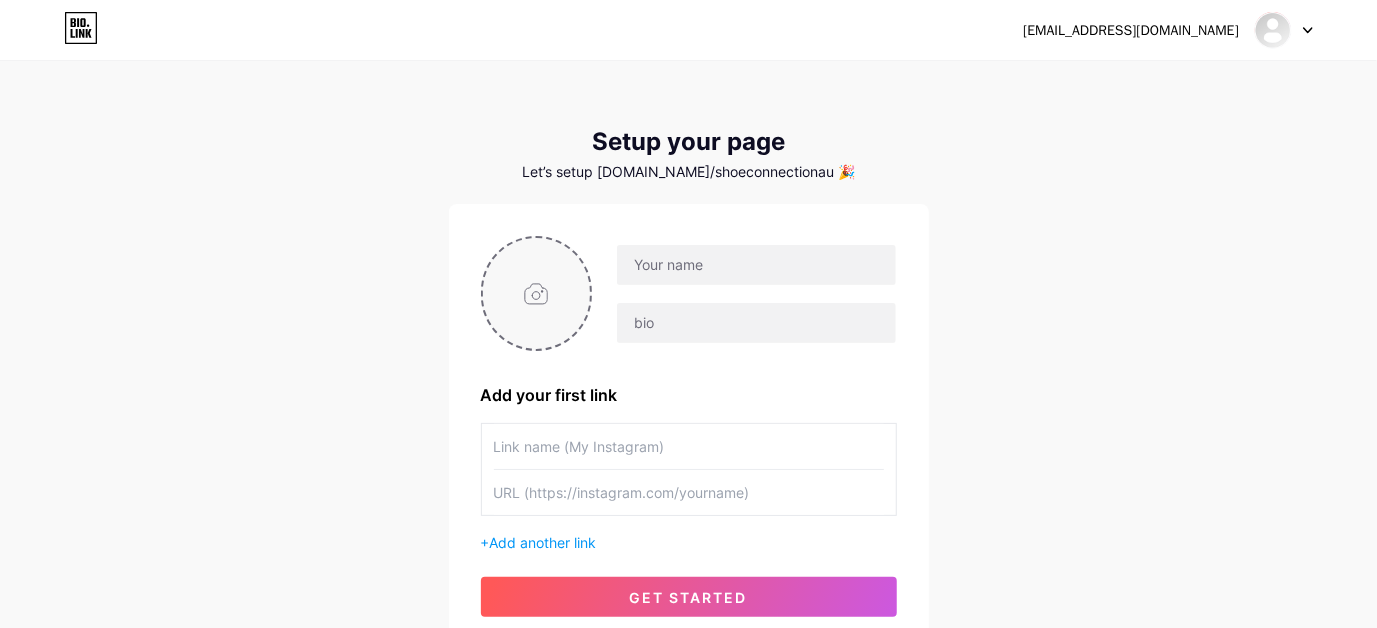 click at bounding box center (537, 293) 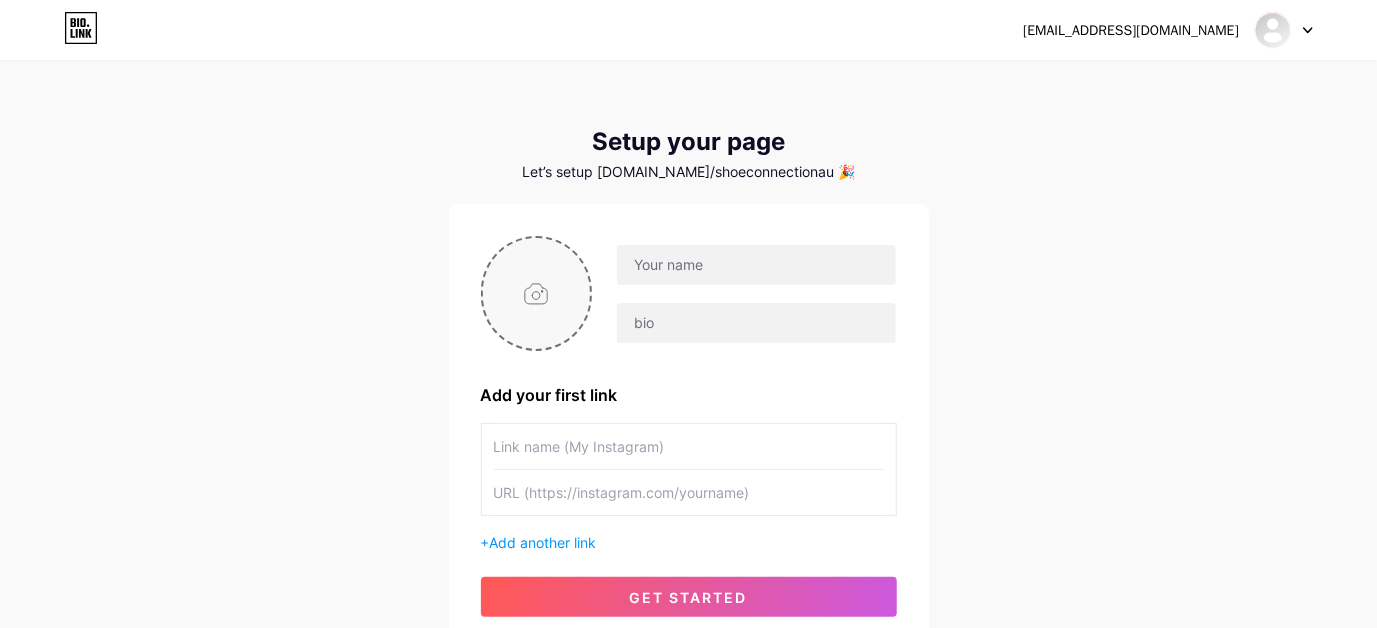 type on "C:\fakepath\ShoeCo-Logo-Primary-Black_Updated_est (1) (5) (1).jpg" 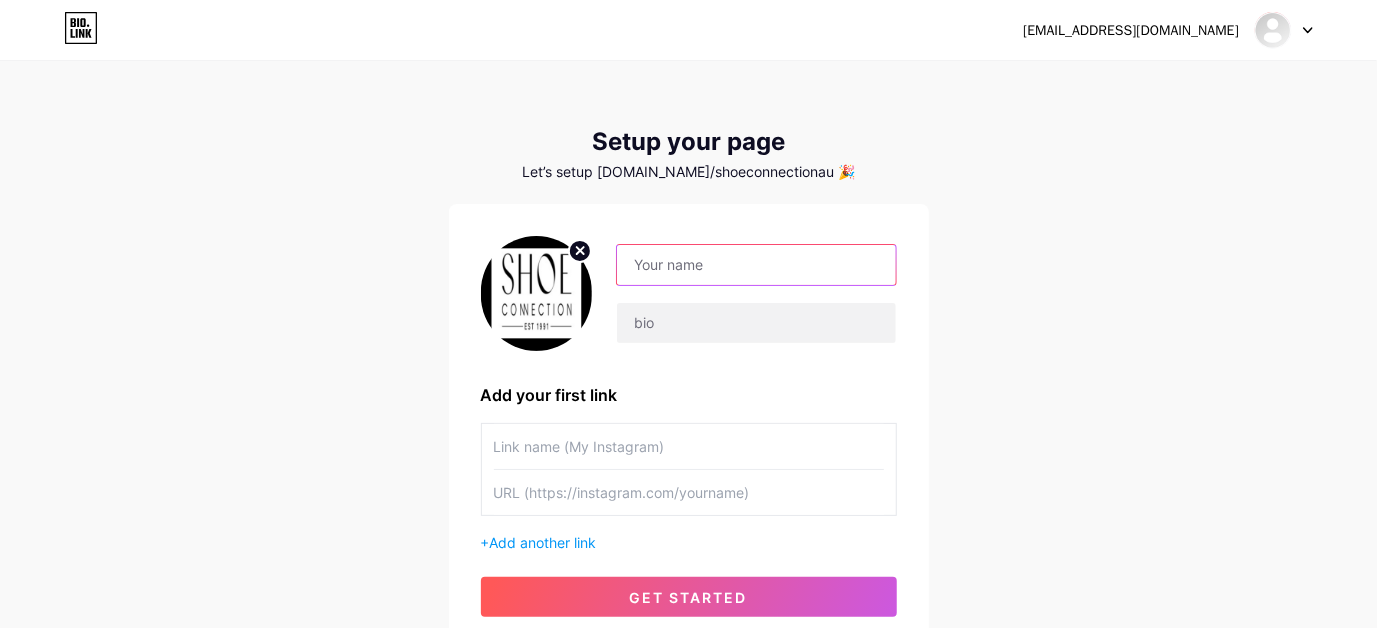 click at bounding box center (756, 265) 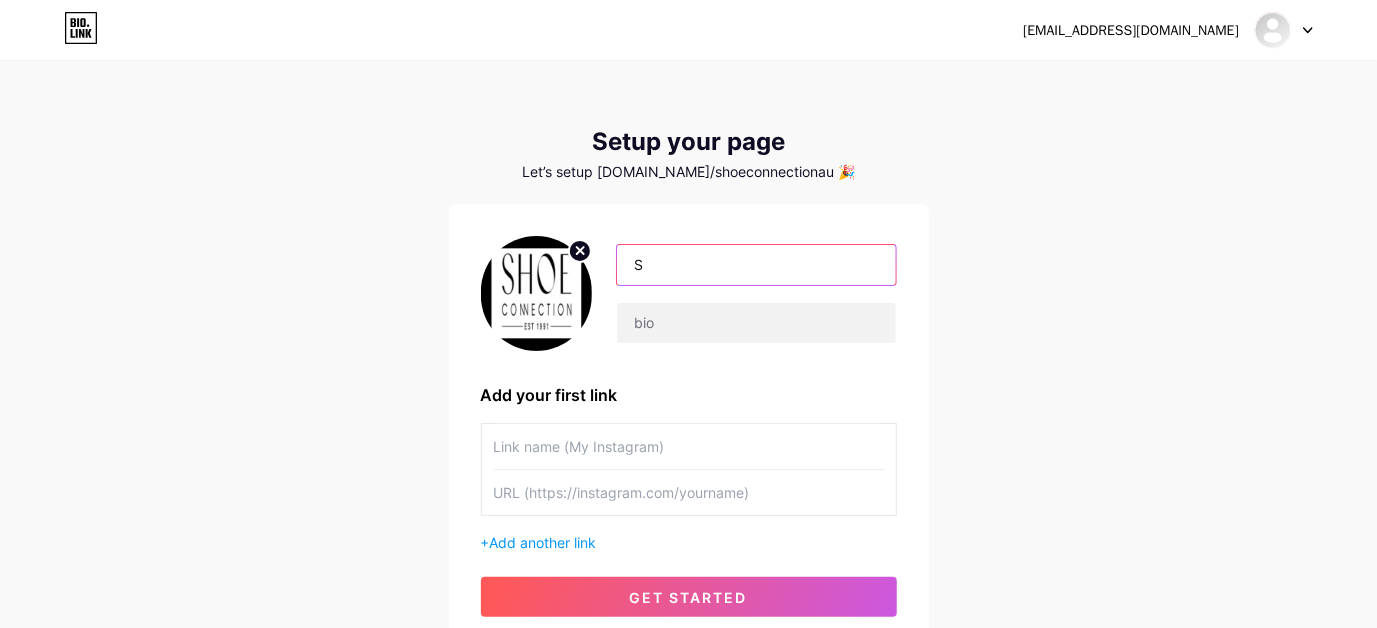 type on "Shoe Connection AU" 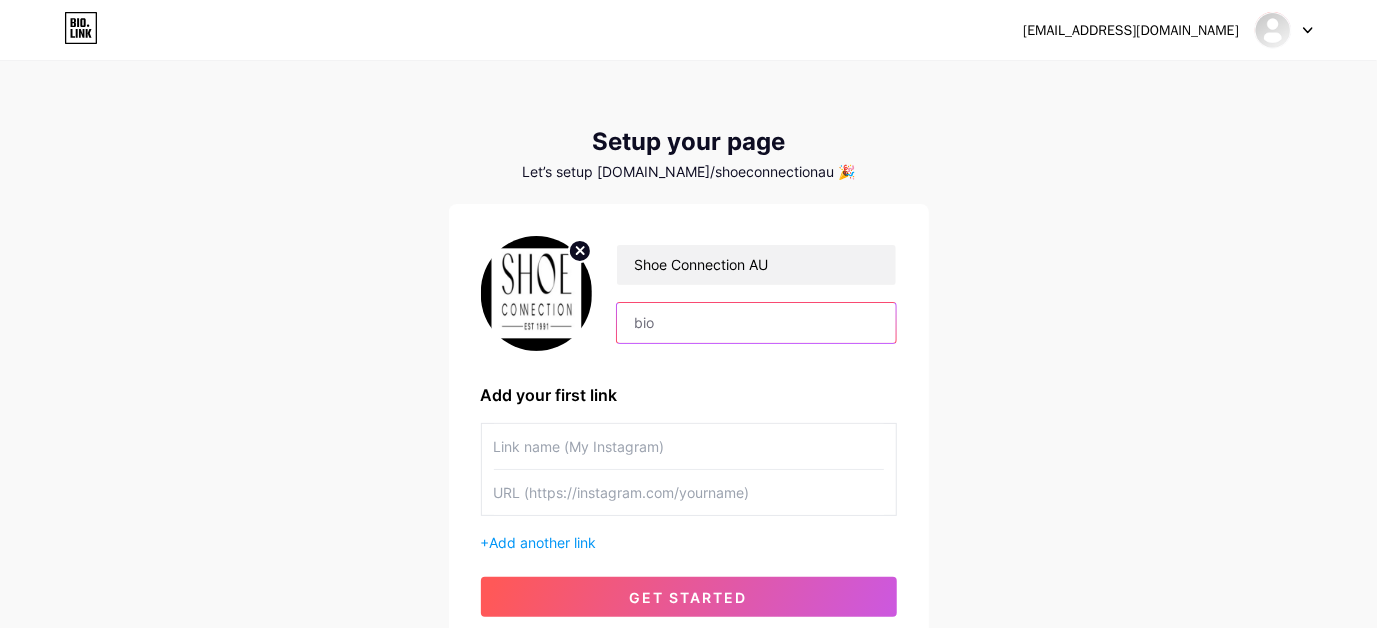 click at bounding box center (756, 323) 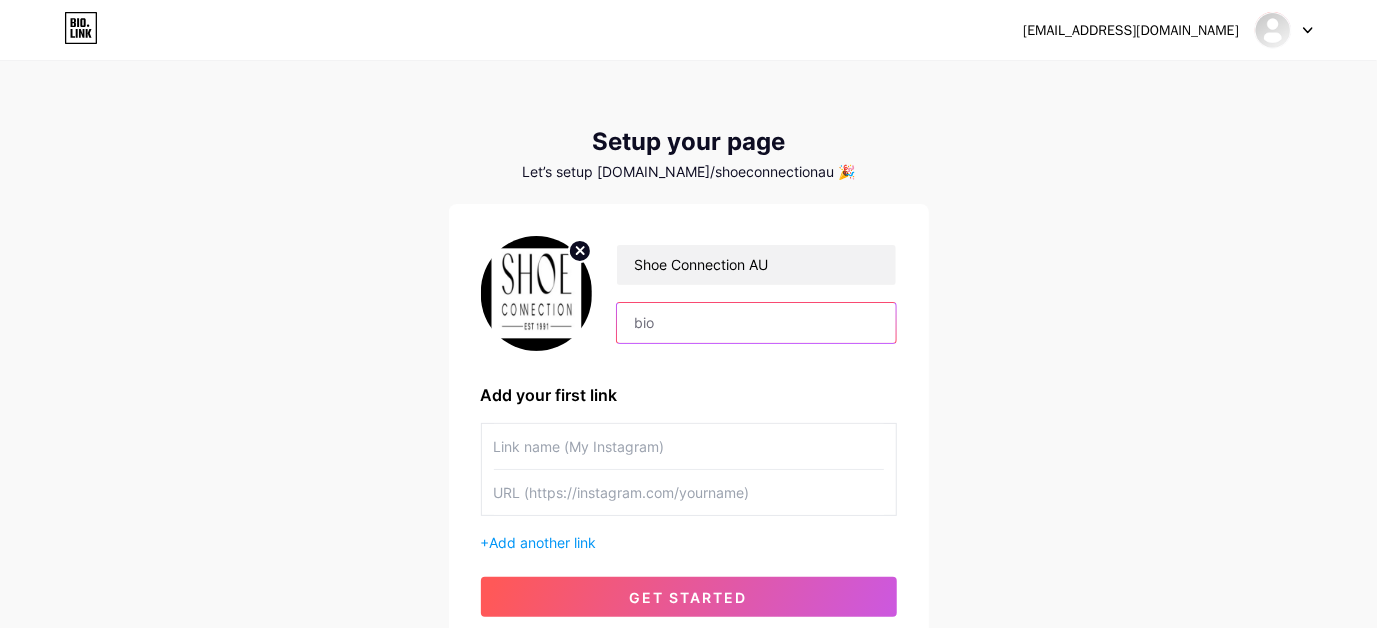 paste on "Shoe Connection Australia brings you a wide selection of [PERSON_NAME] footwear. [PERSON_NAME] is a bold, independent shoe brand from [GEOGRAPHIC_DATA]. They offer creative and stylish shoes—boots, heels, sandals, sneakers—with unique shapes, textures, and bright colours" 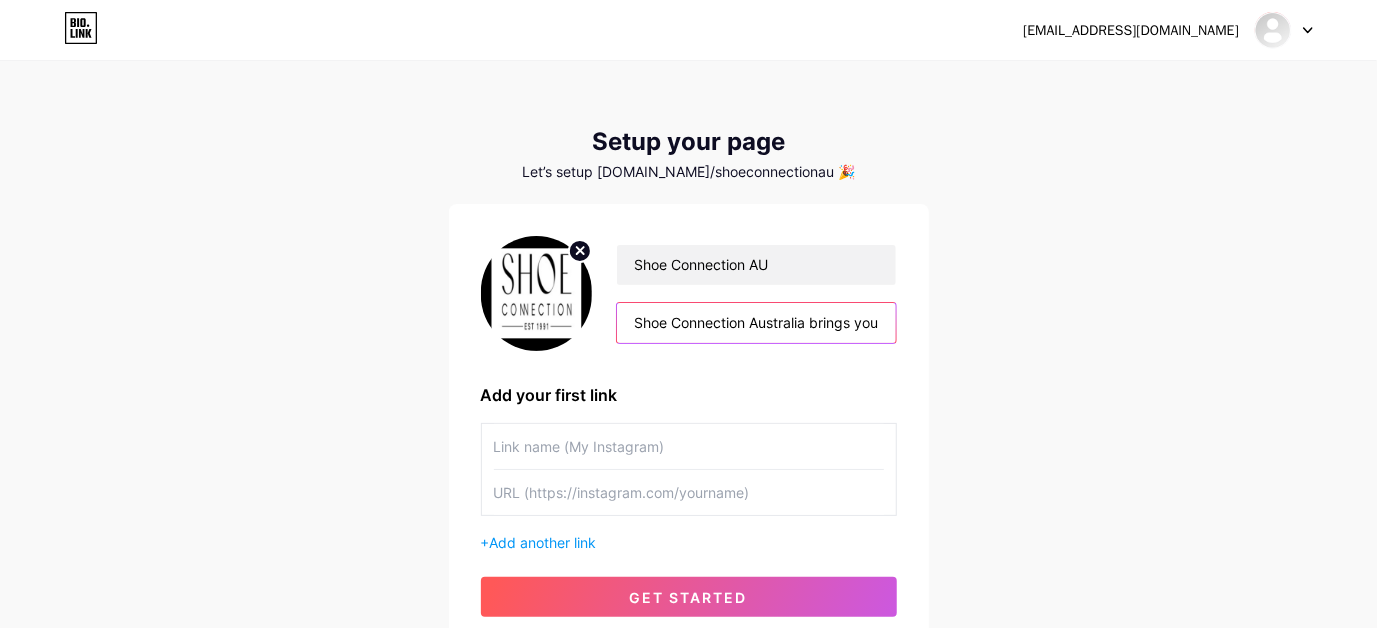 scroll, scrollTop: 0, scrollLeft: 1587, axis: horizontal 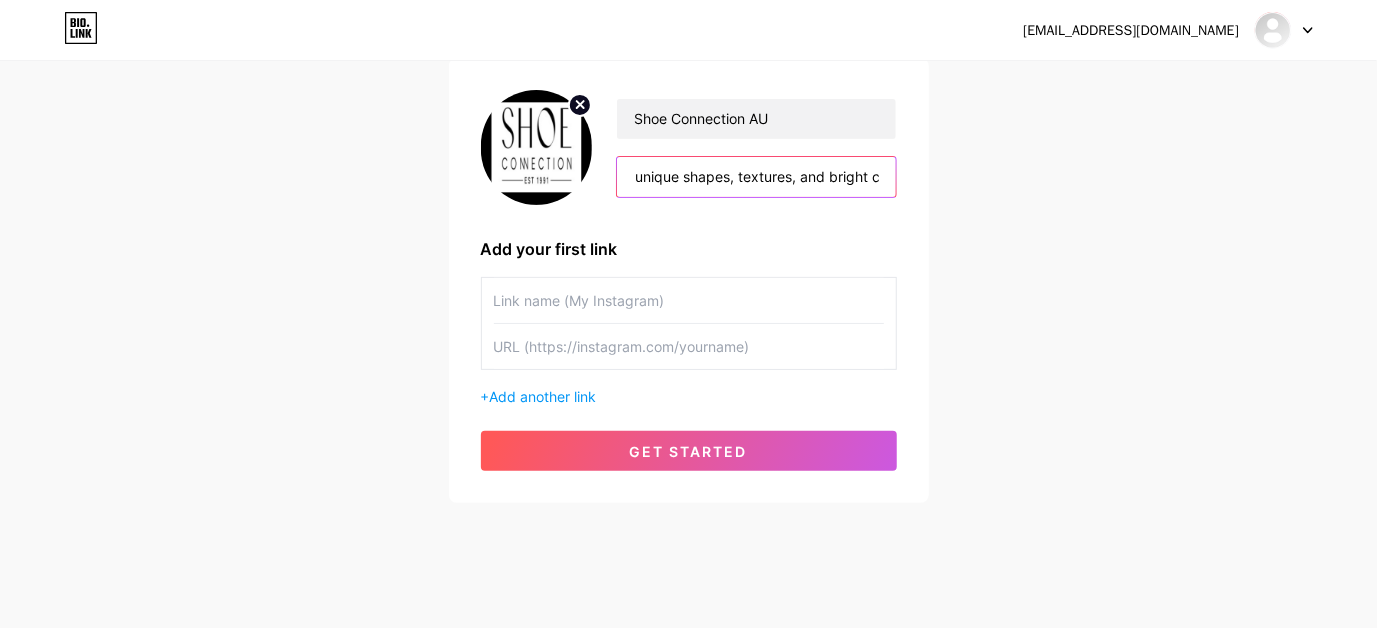 type on "Shoe Connection Australia brings you a wide selection of [PERSON_NAME] footwear. [PERSON_NAME] is a bold, independent shoe brand from [GEOGRAPHIC_DATA]. They offer creative and stylish shoes—boots, heels, sandals, sneakers—with unique shapes, textures, and bright colours." 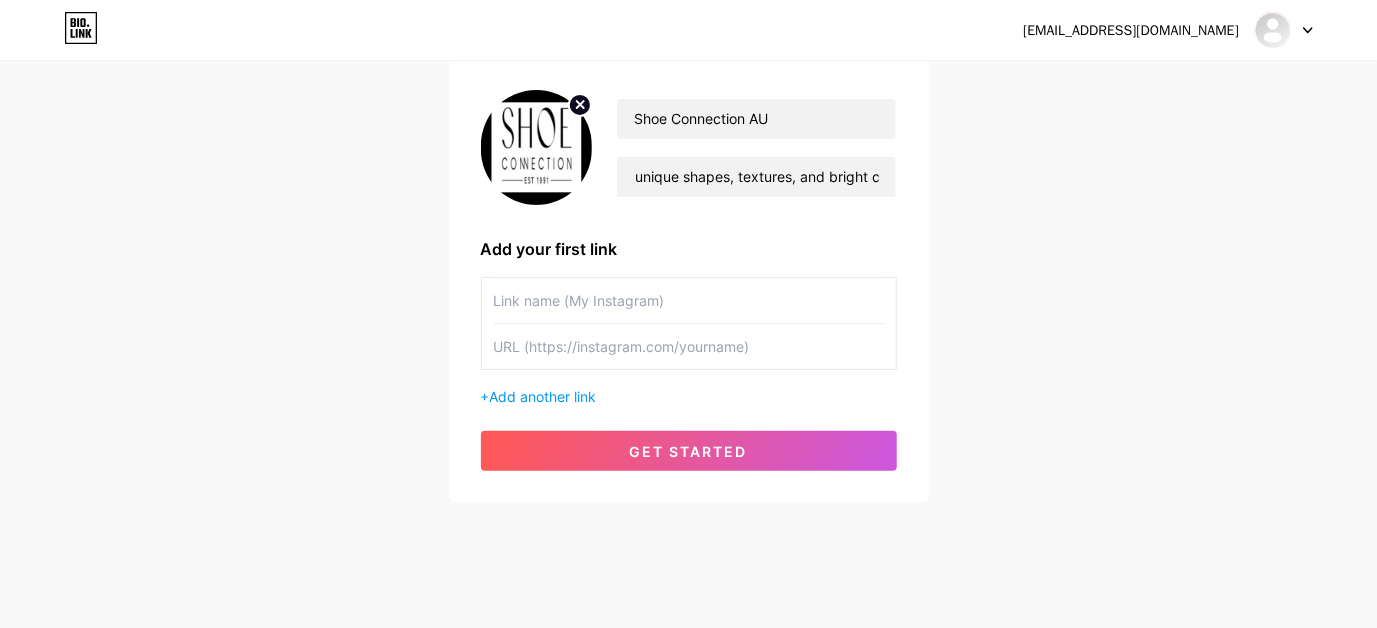 scroll, scrollTop: 0, scrollLeft: 0, axis: both 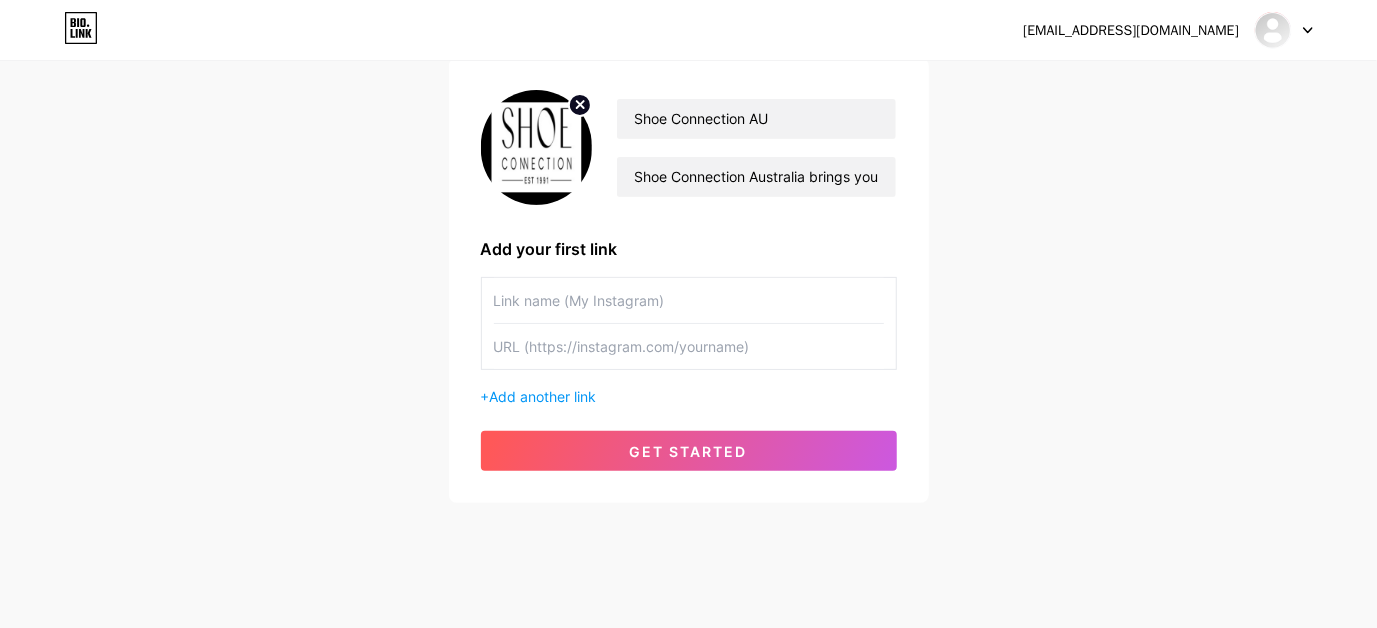 click at bounding box center [689, 300] 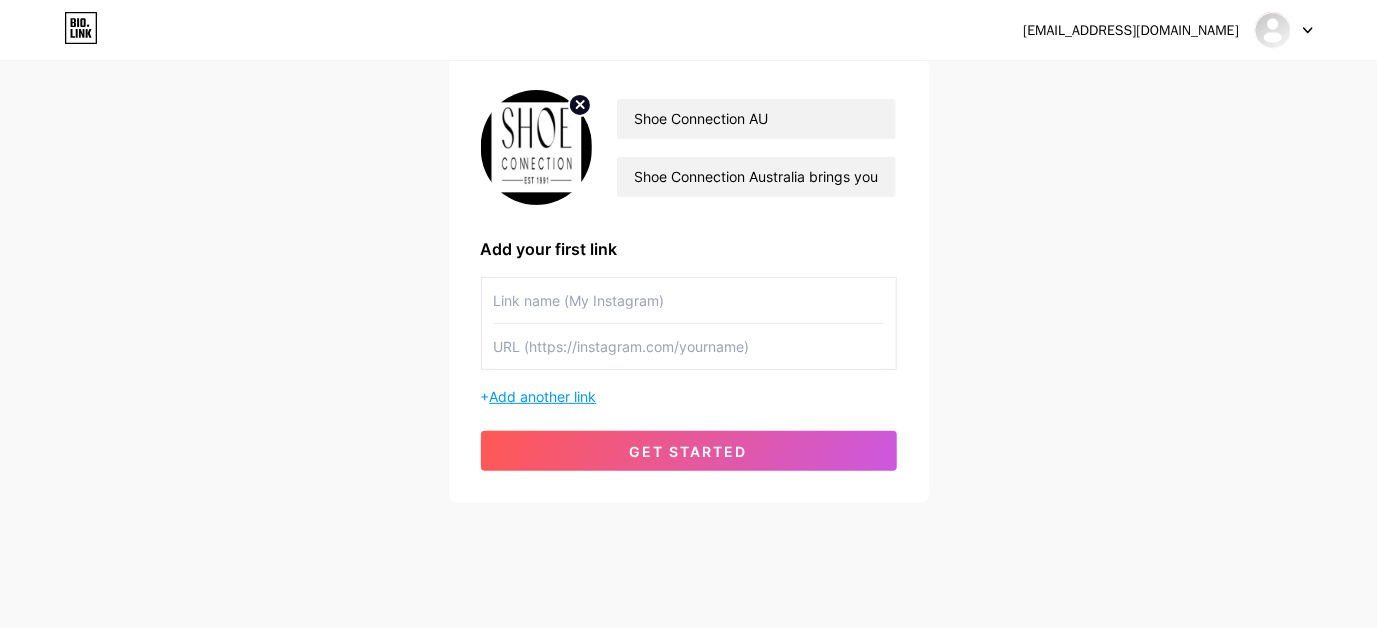 click on "Add another link" at bounding box center (543, 396) 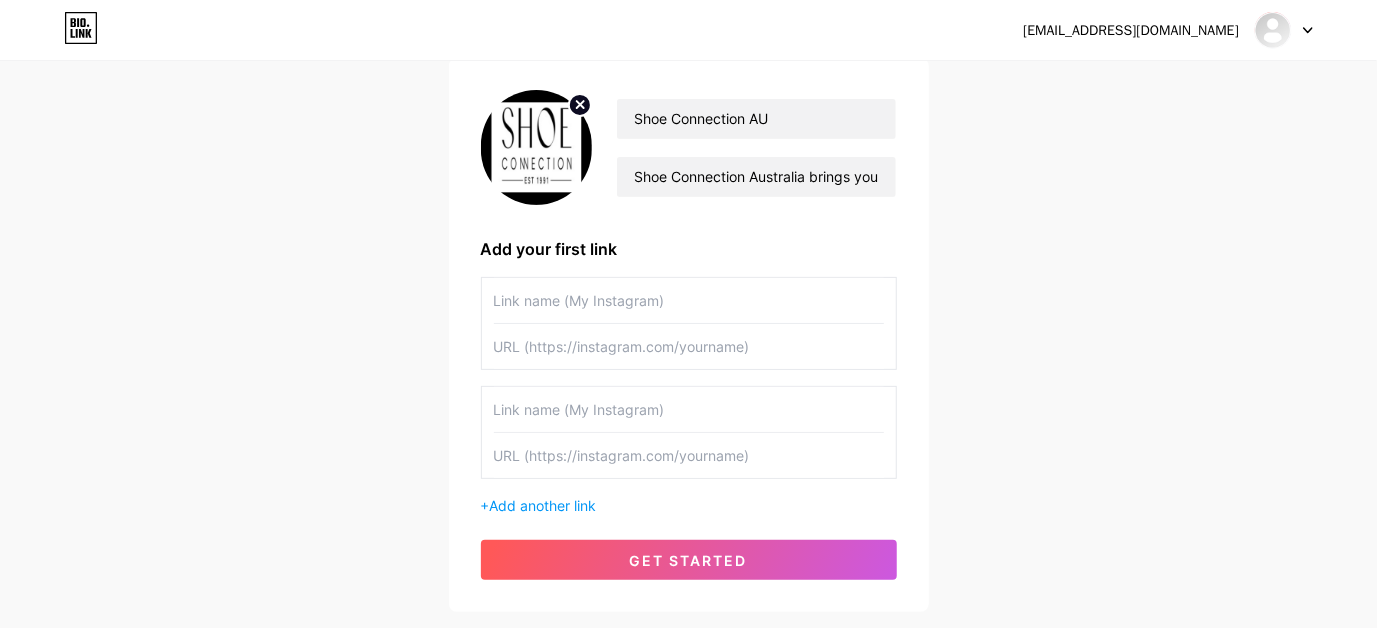 click at bounding box center [689, 346] 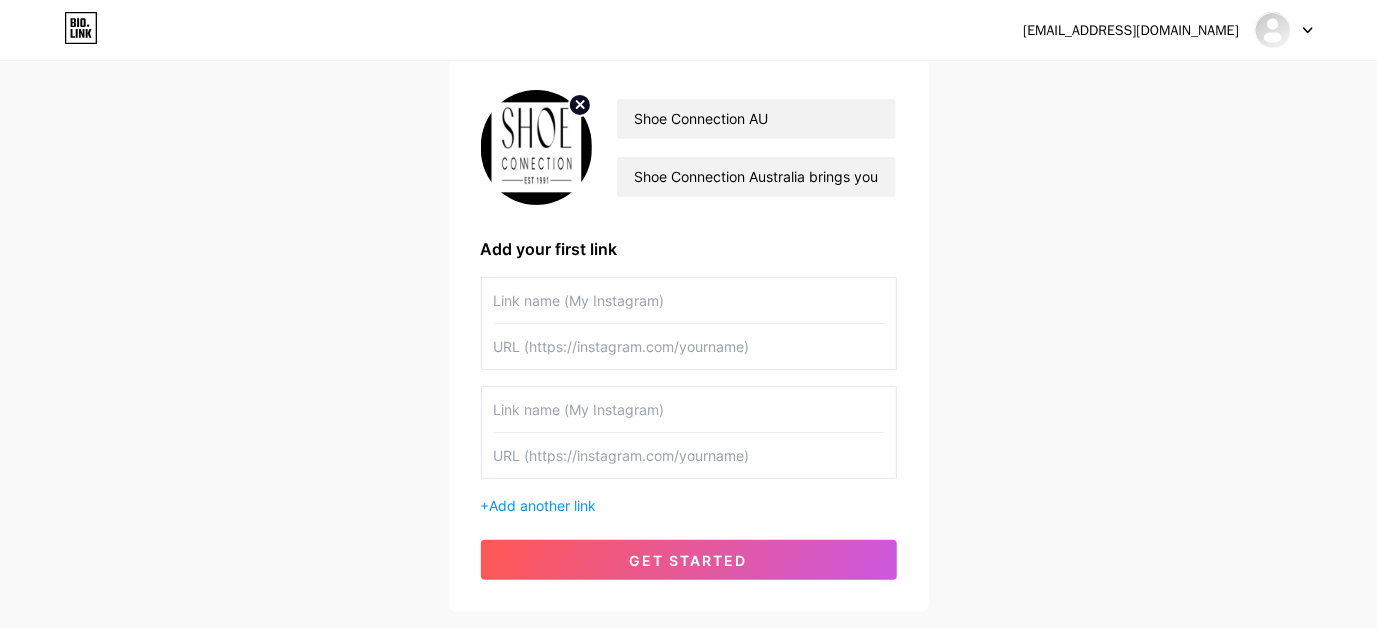 paste on "[URL][DOMAIN_NAME]" 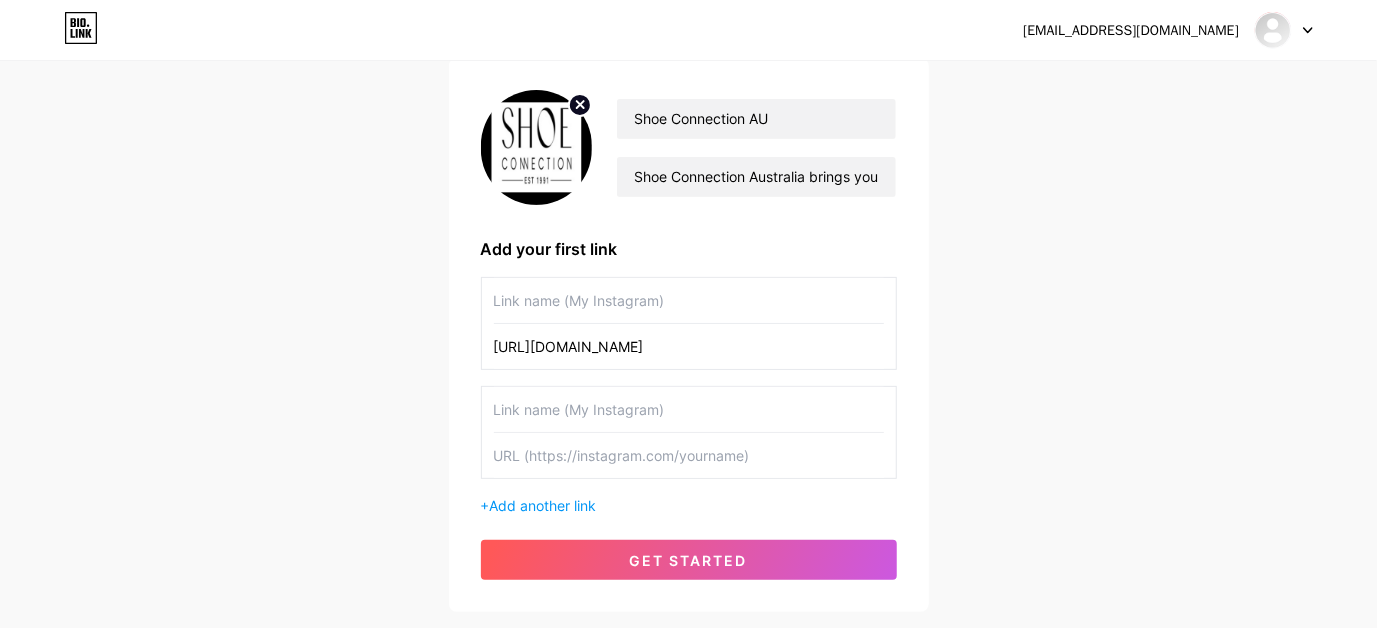 type on "[URL][DOMAIN_NAME]" 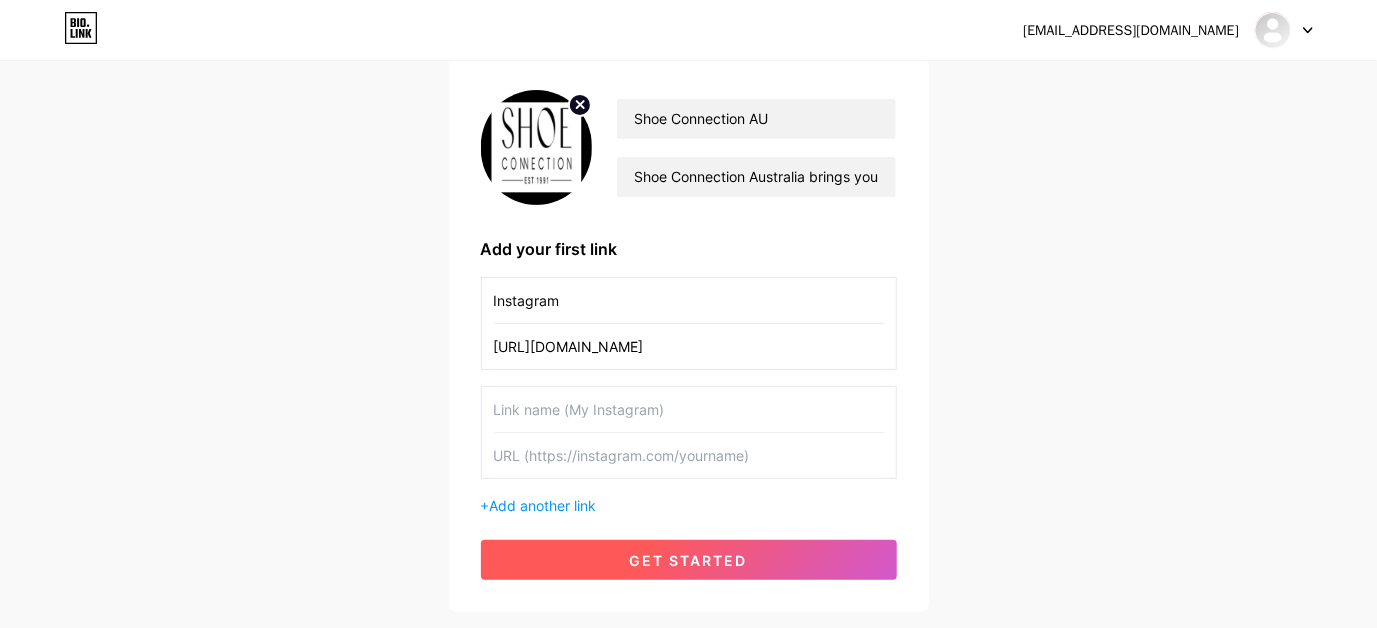 type on "Instagram" 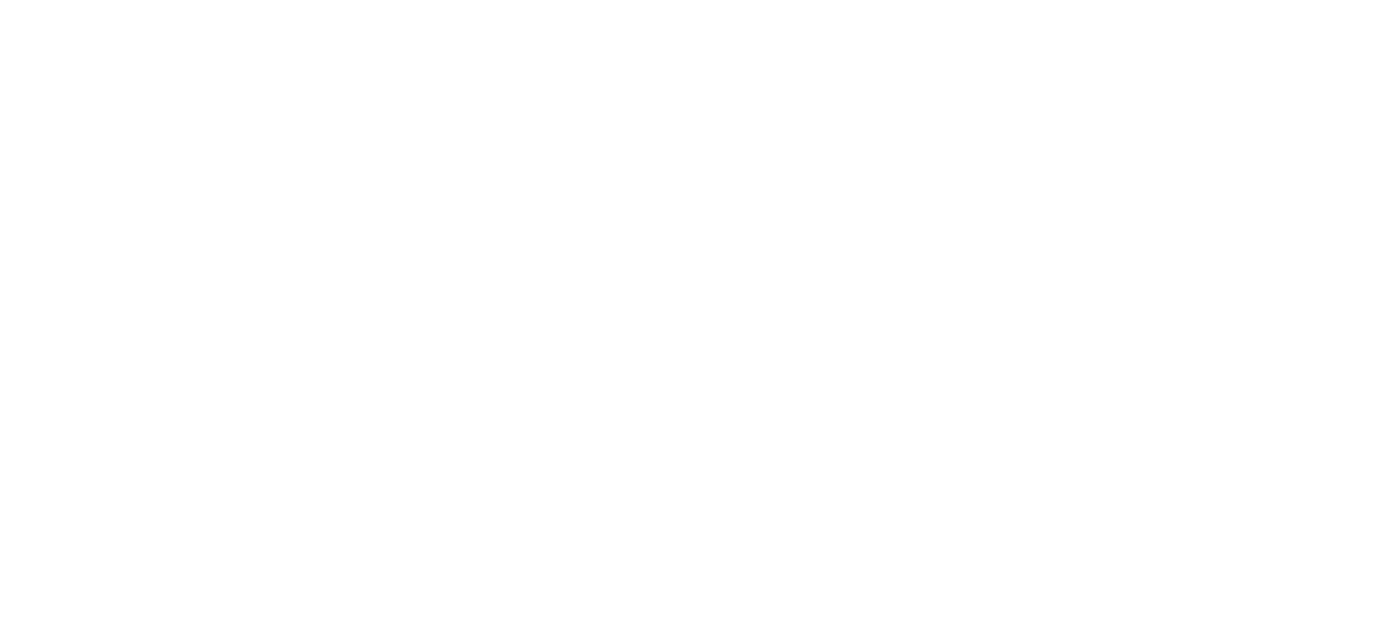 scroll, scrollTop: 0, scrollLeft: 0, axis: both 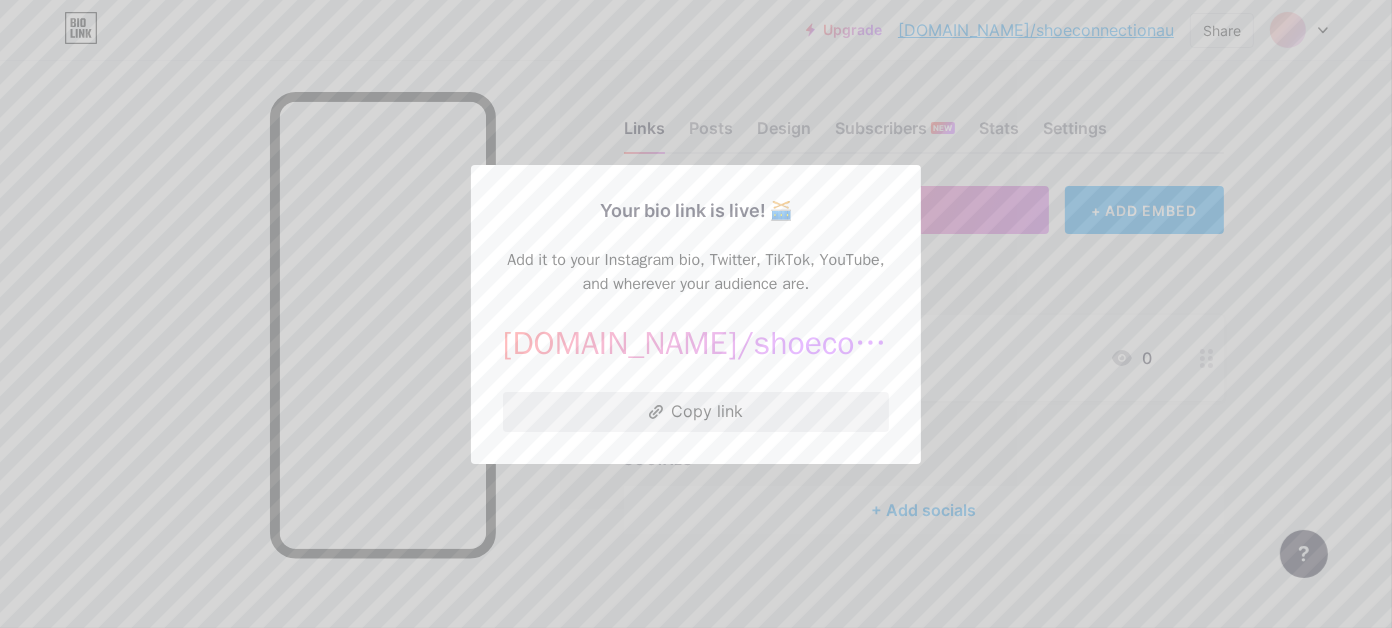 click on "Copy link" at bounding box center [696, 412] 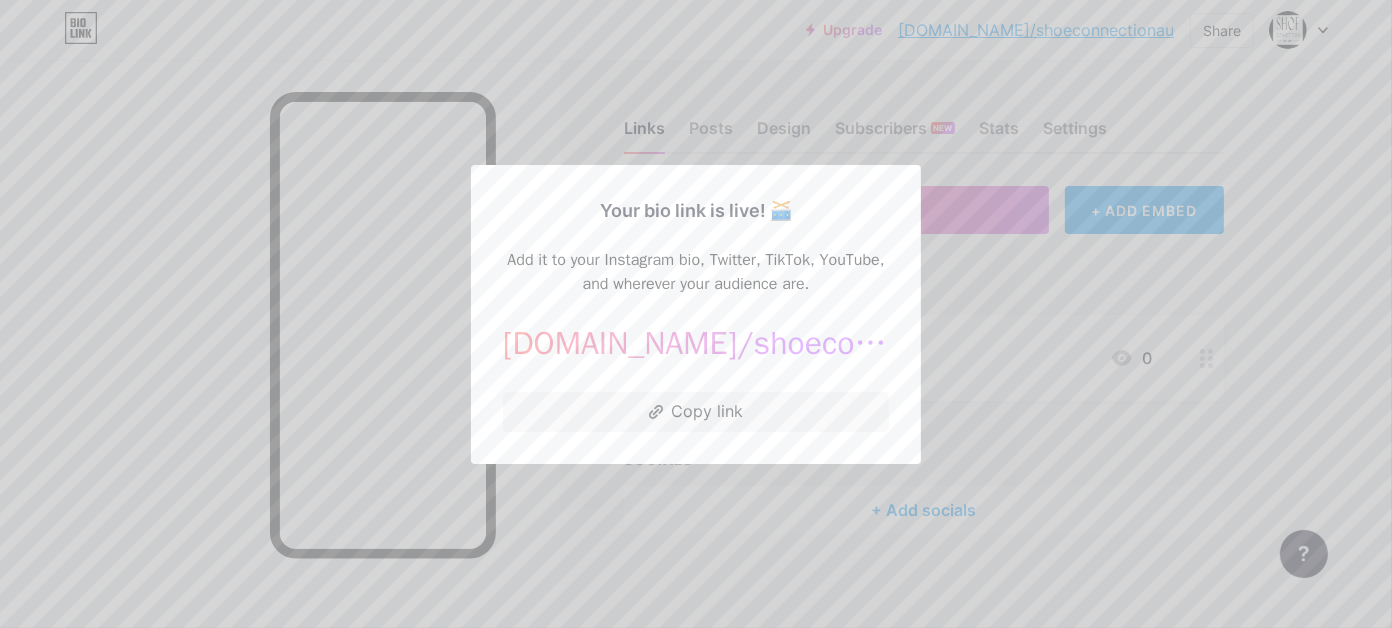 click at bounding box center [696, 314] 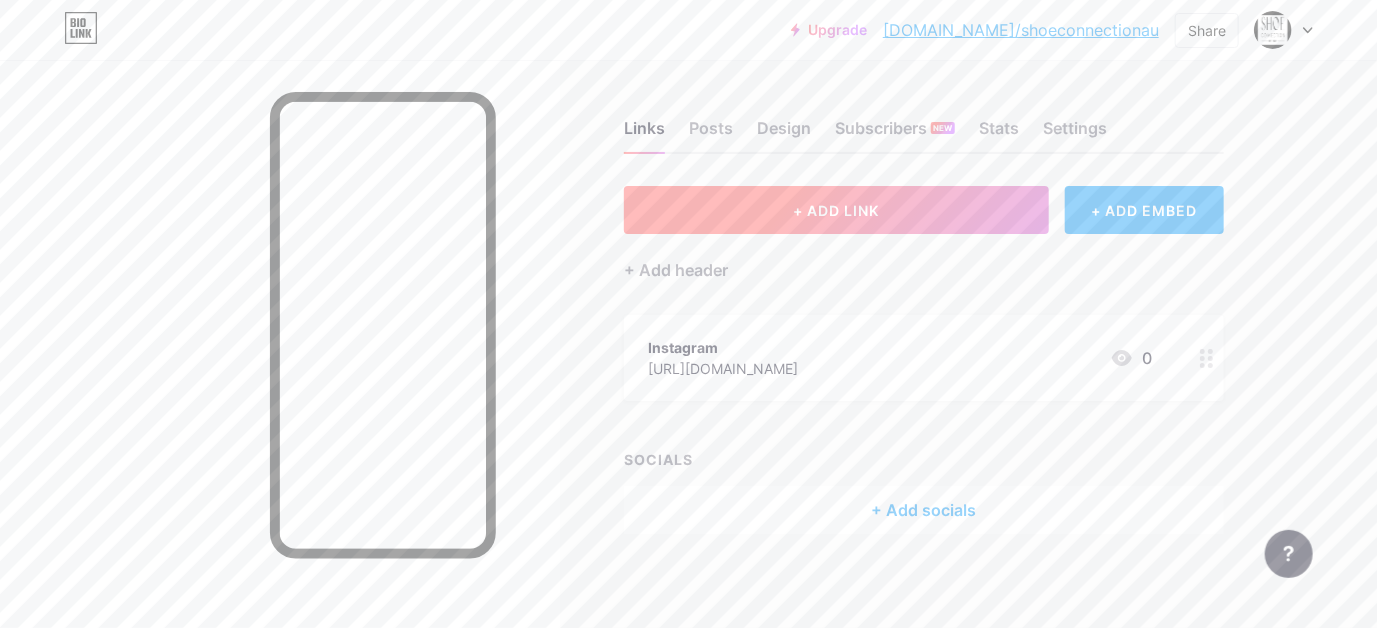 click on "+ ADD LINK" at bounding box center [836, 210] 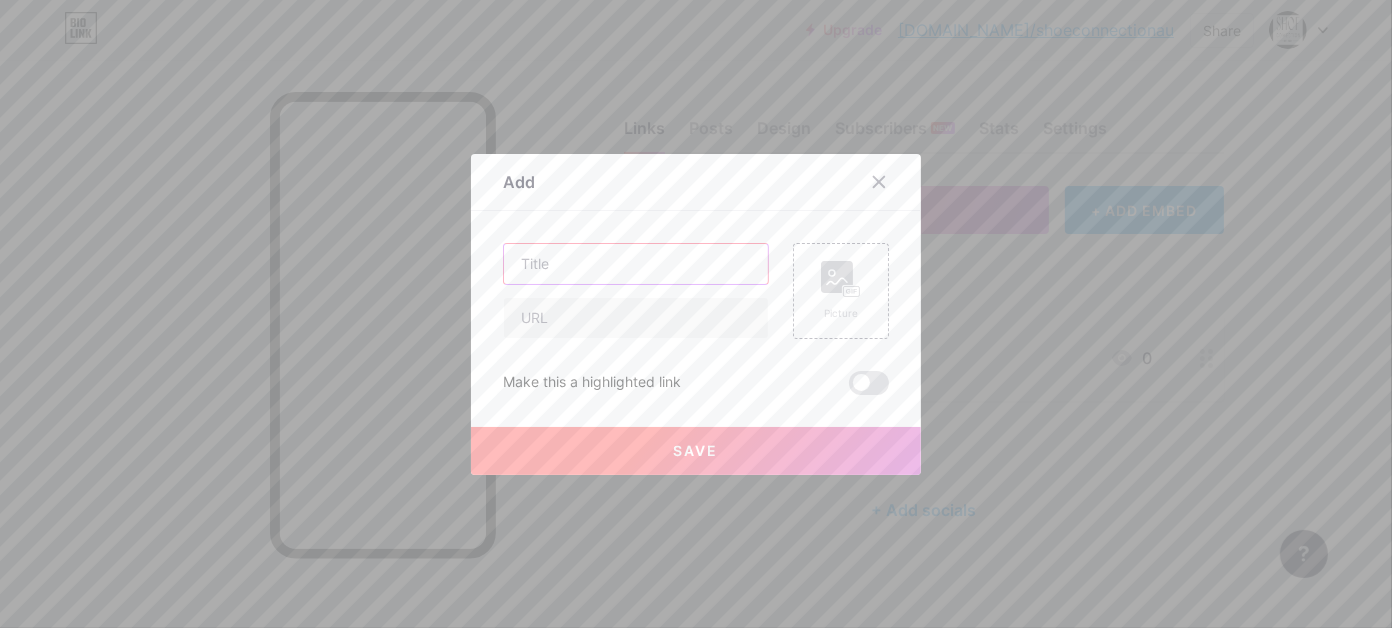 click at bounding box center (636, 264) 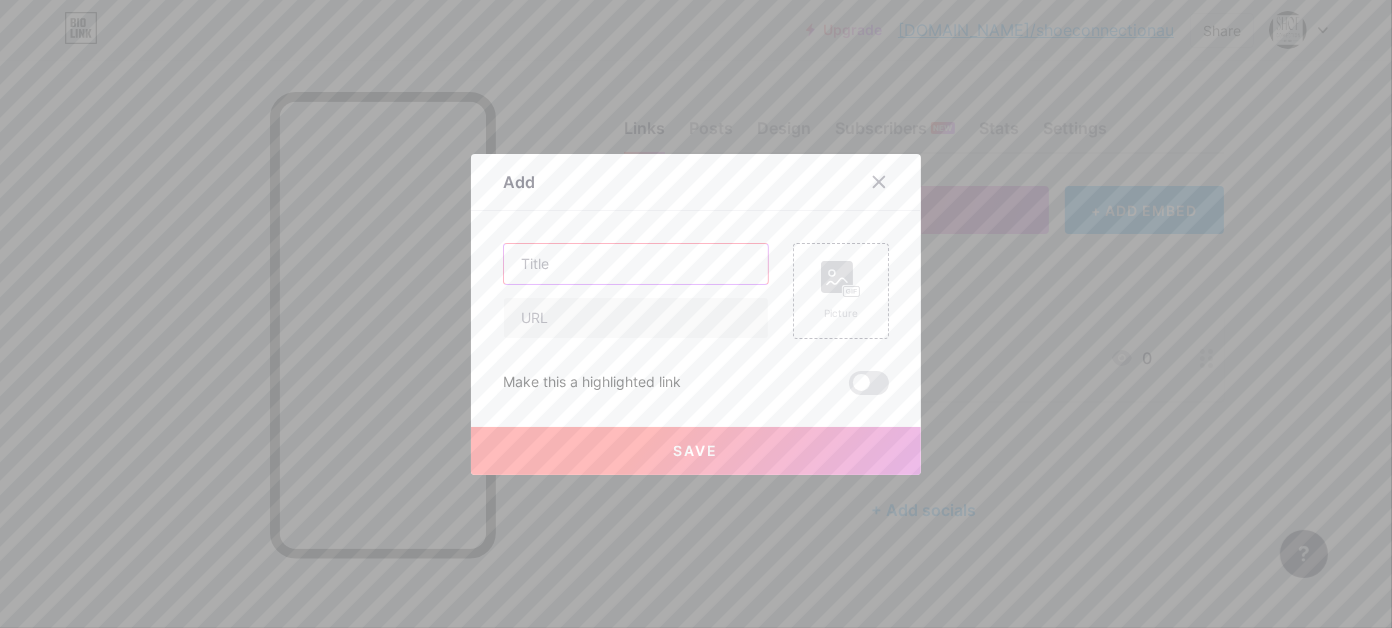 paste on "Shop [PERSON_NAME] Shoes at Shoe Connection [GEOGRAPHIC_DATA]" 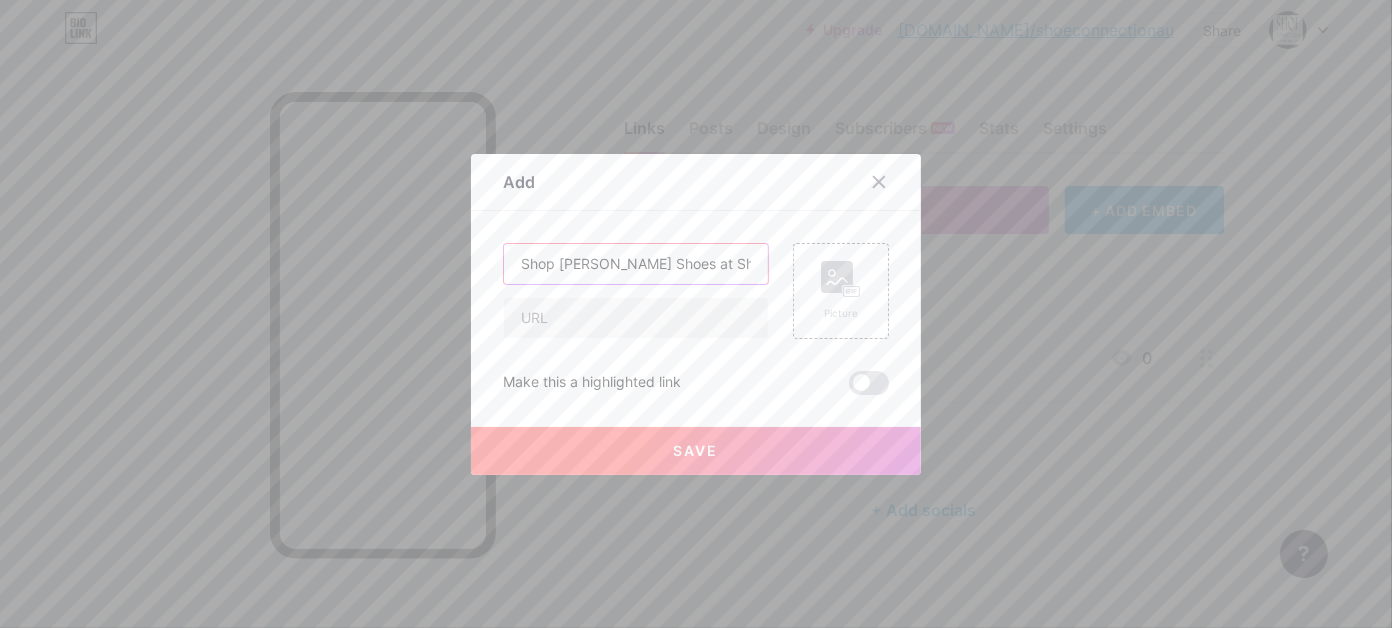 scroll, scrollTop: 0, scrollLeft: 160, axis: horizontal 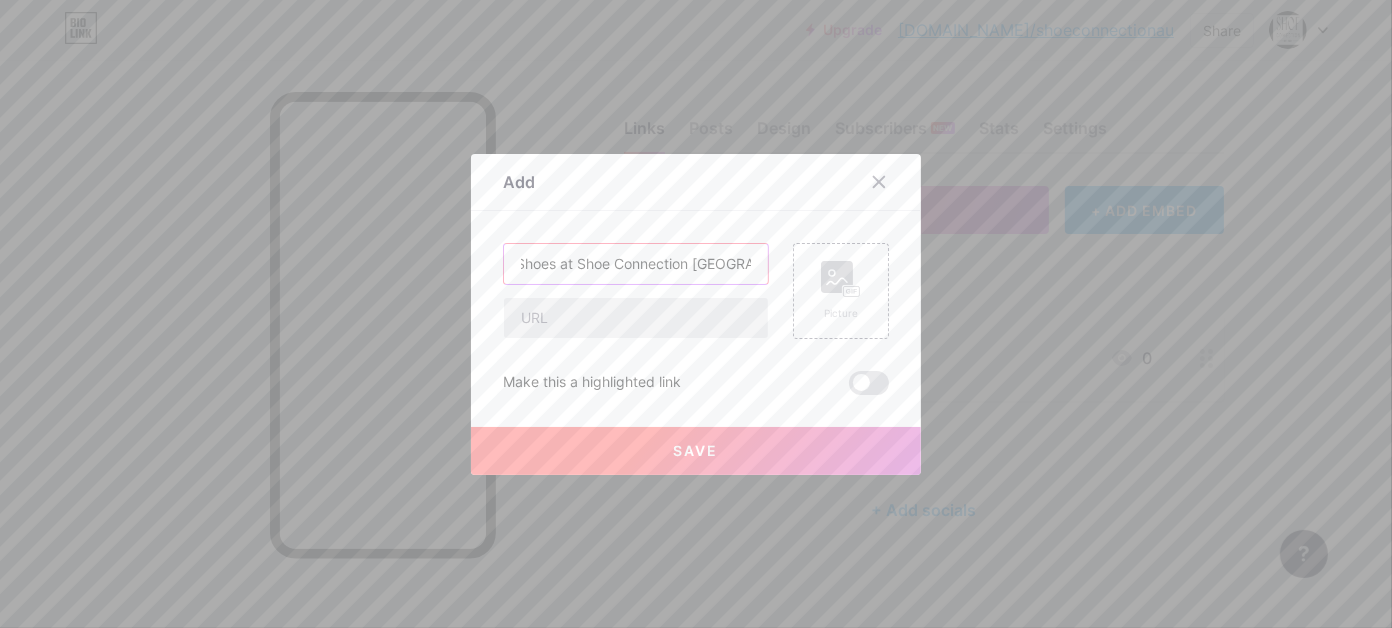 type on "Shop [PERSON_NAME] Shoes at Shoe Connection [GEOGRAPHIC_DATA]" 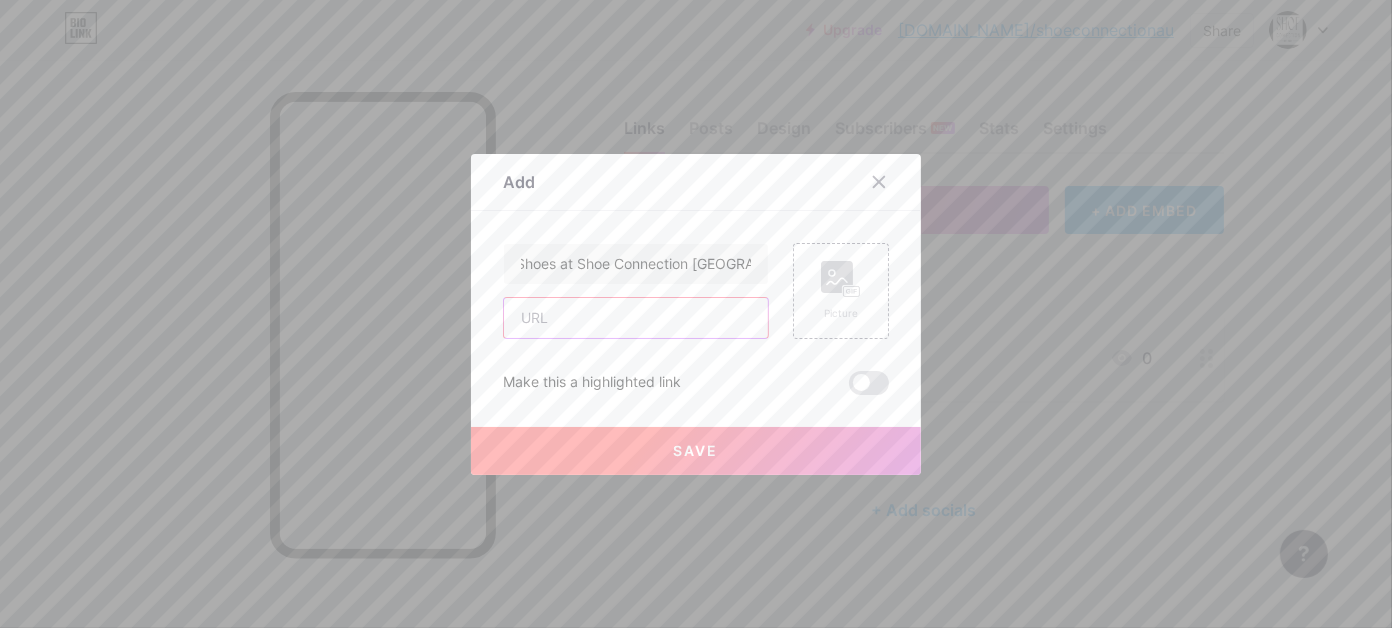 scroll, scrollTop: 0, scrollLeft: 0, axis: both 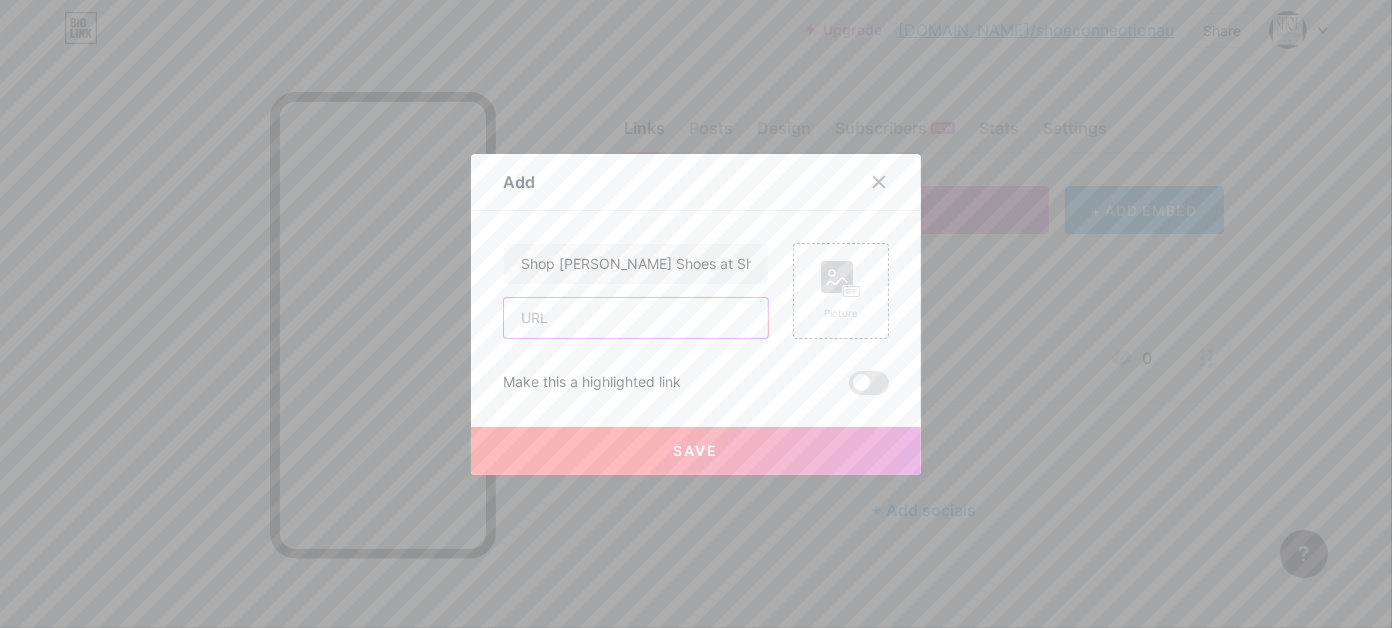 click at bounding box center (636, 318) 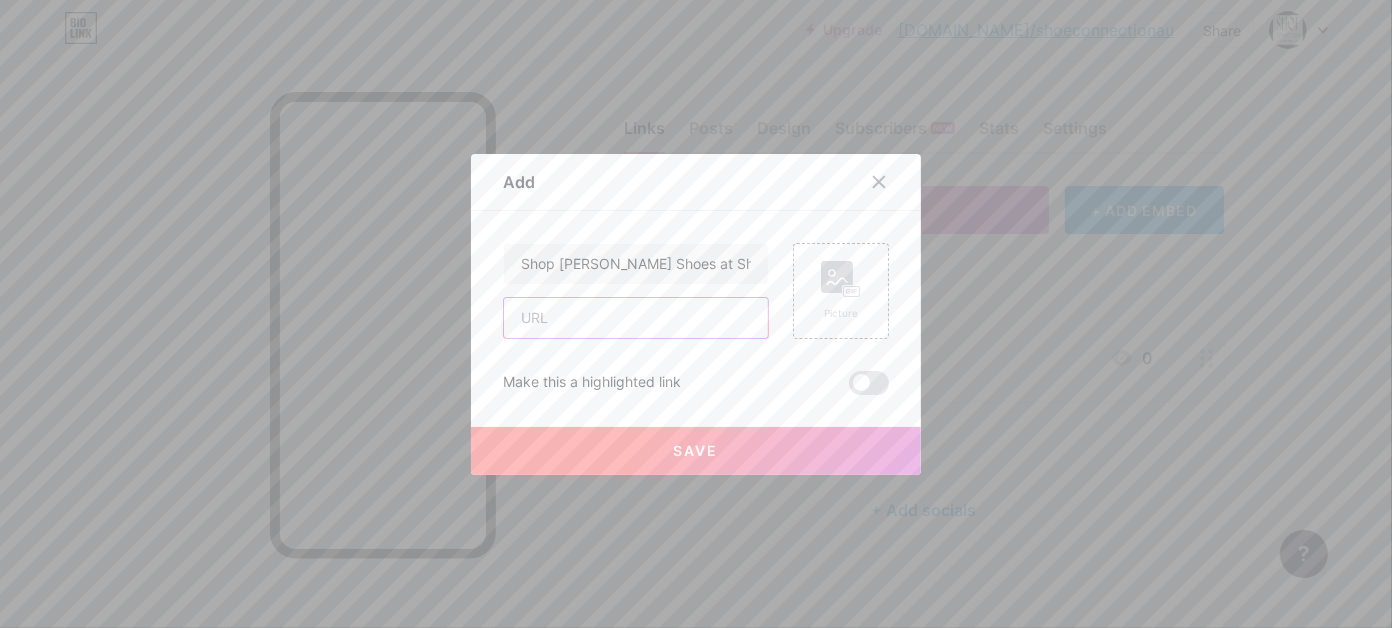 paste on "[URL][DOMAIN_NAME][PERSON_NAME]" 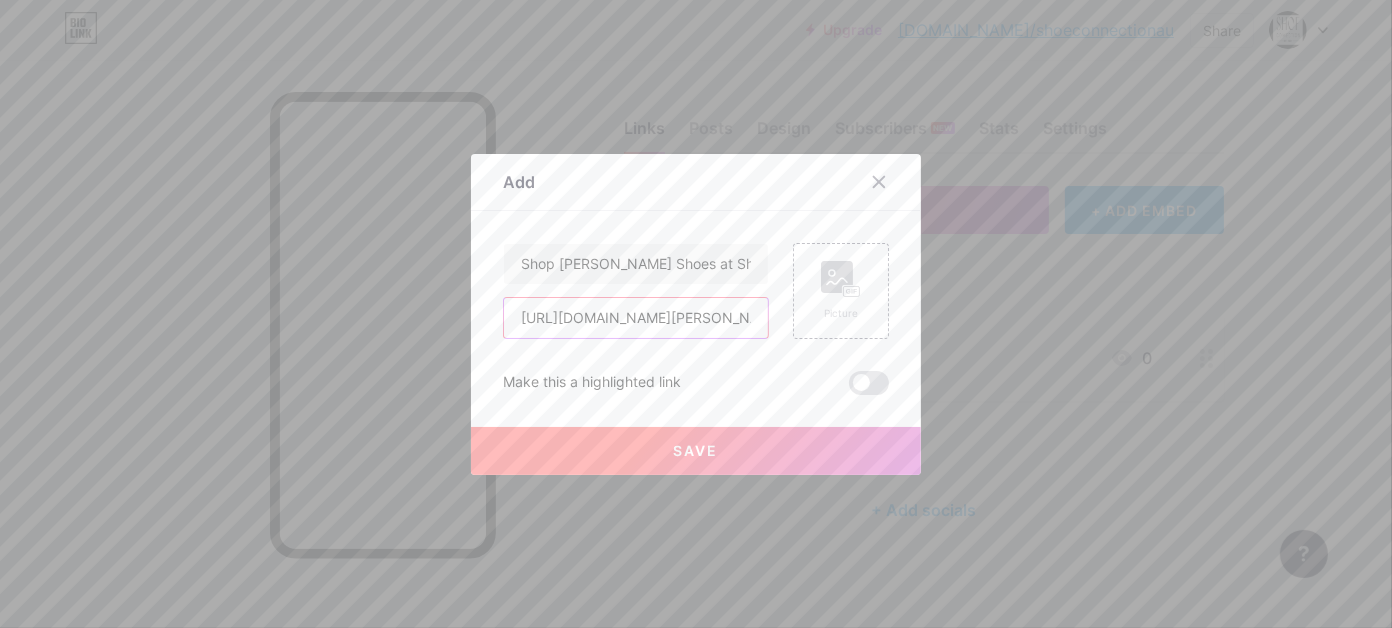 scroll, scrollTop: 0, scrollLeft: 208, axis: horizontal 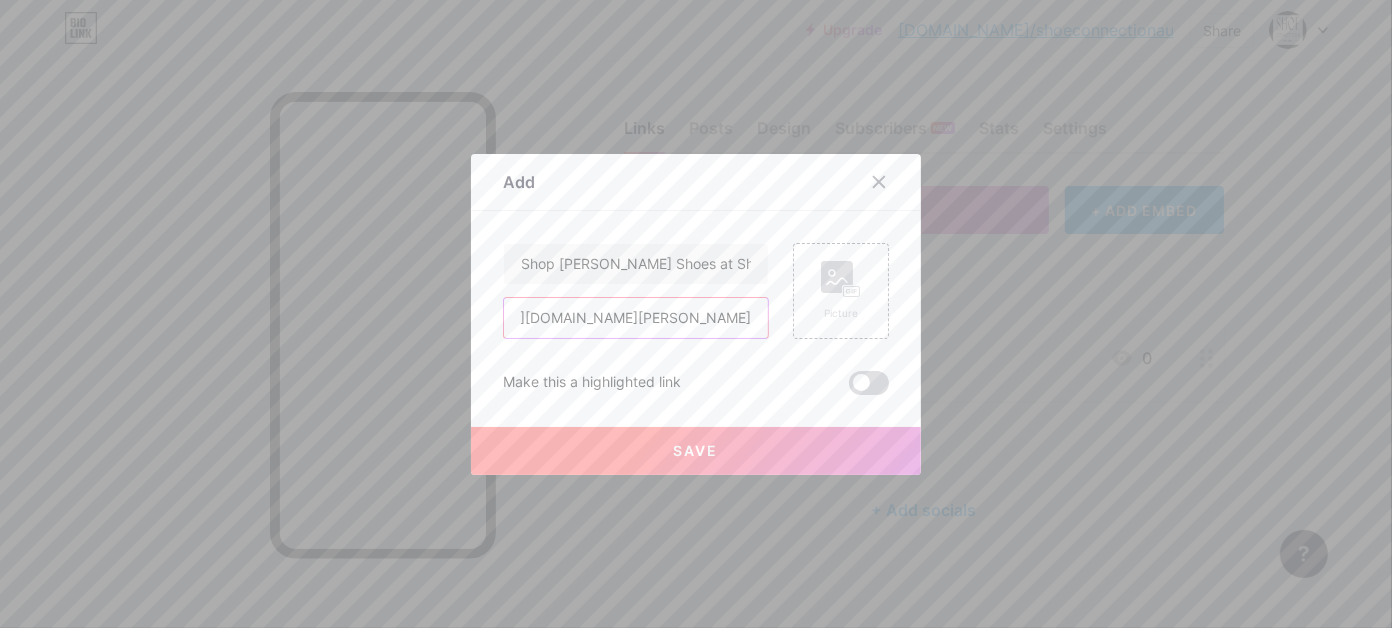 type on "[URL][DOMAIN_NAME][PERSON_NAME]" 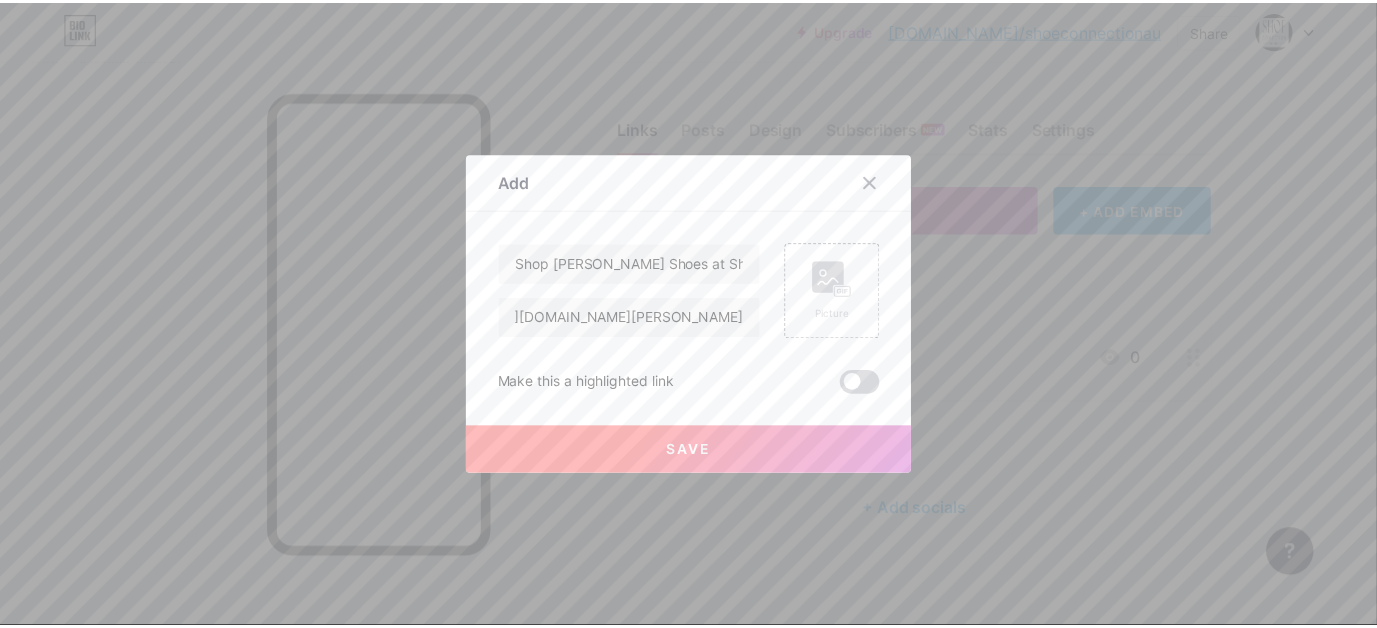 scroll, scrollTop: 0, scrollLeft: 0, axis: both 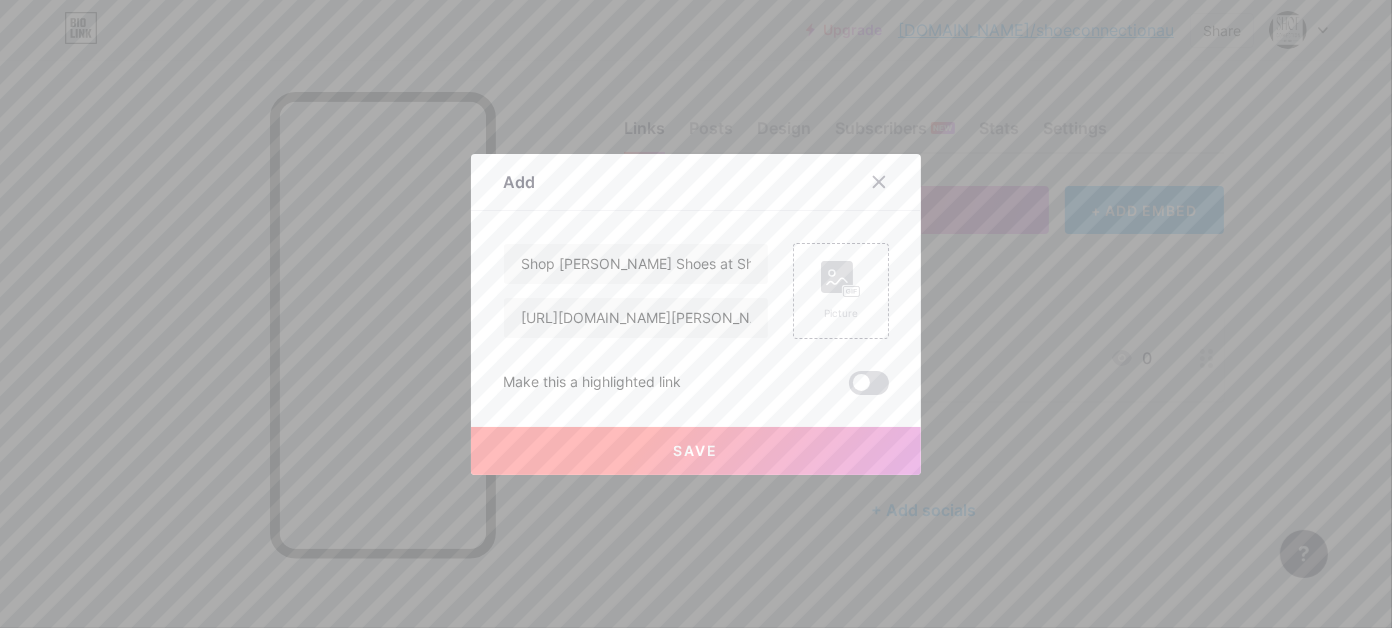 click at bounding box center [869, 383] 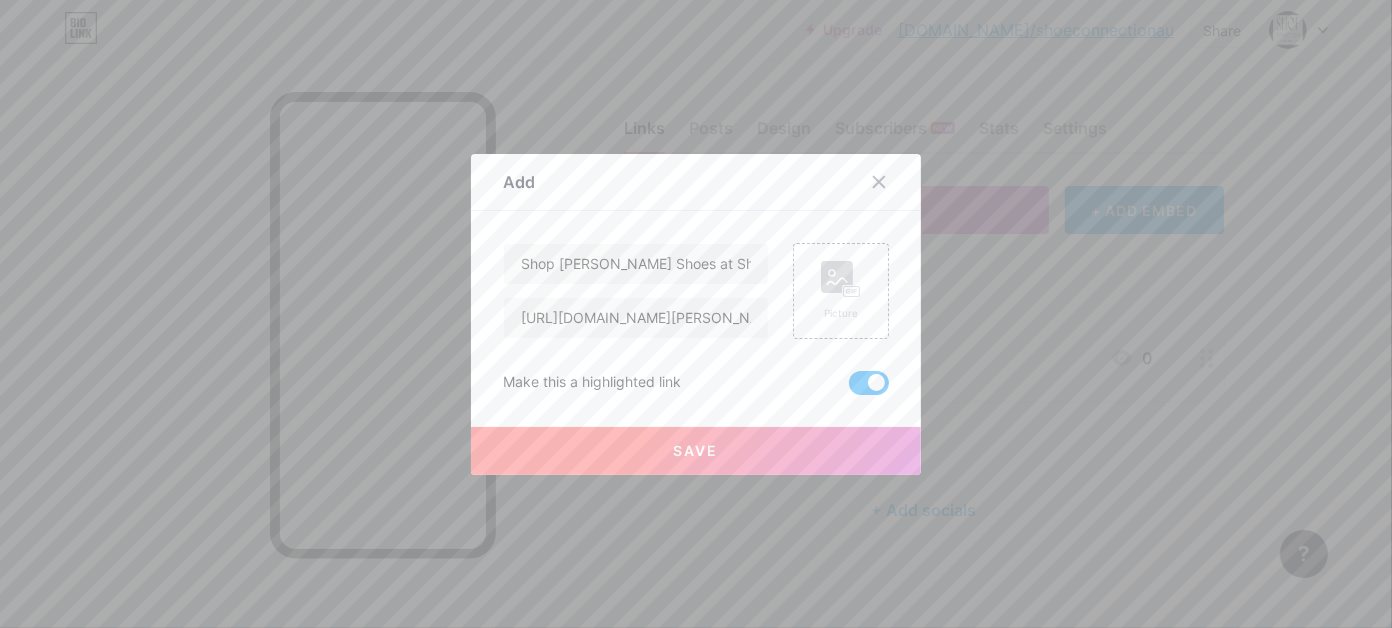 click on "Save" at bounding box center [696, 451] 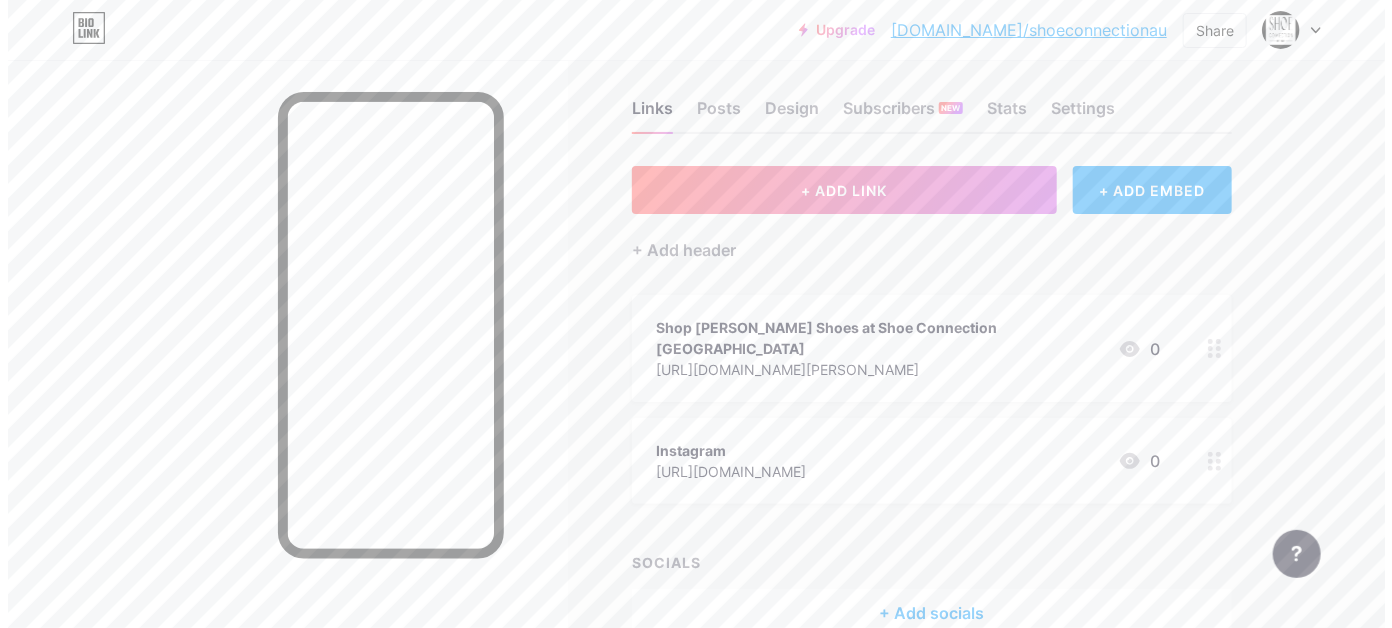 scroll, scrollTop: 106, scrollLeft: 0, axis: vertical 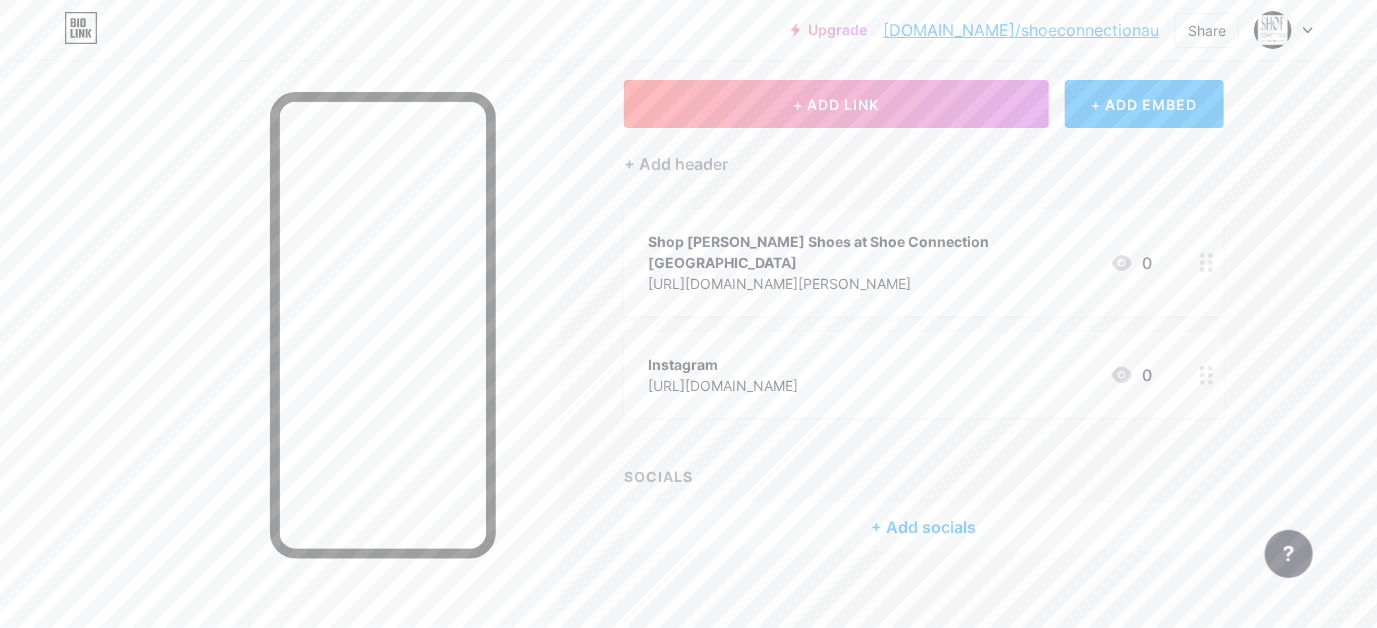 click on "+ Add socials" at bounding box center (924, 527) 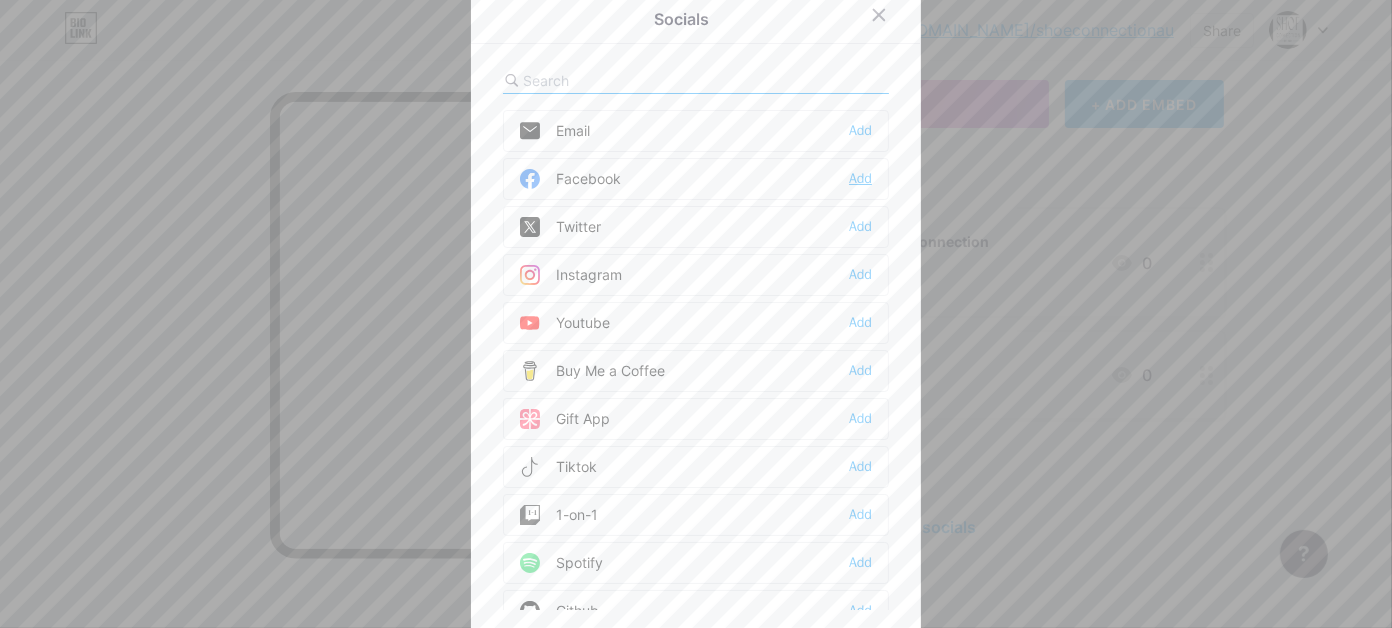 click on "Add" at bounding box center [860, 179] 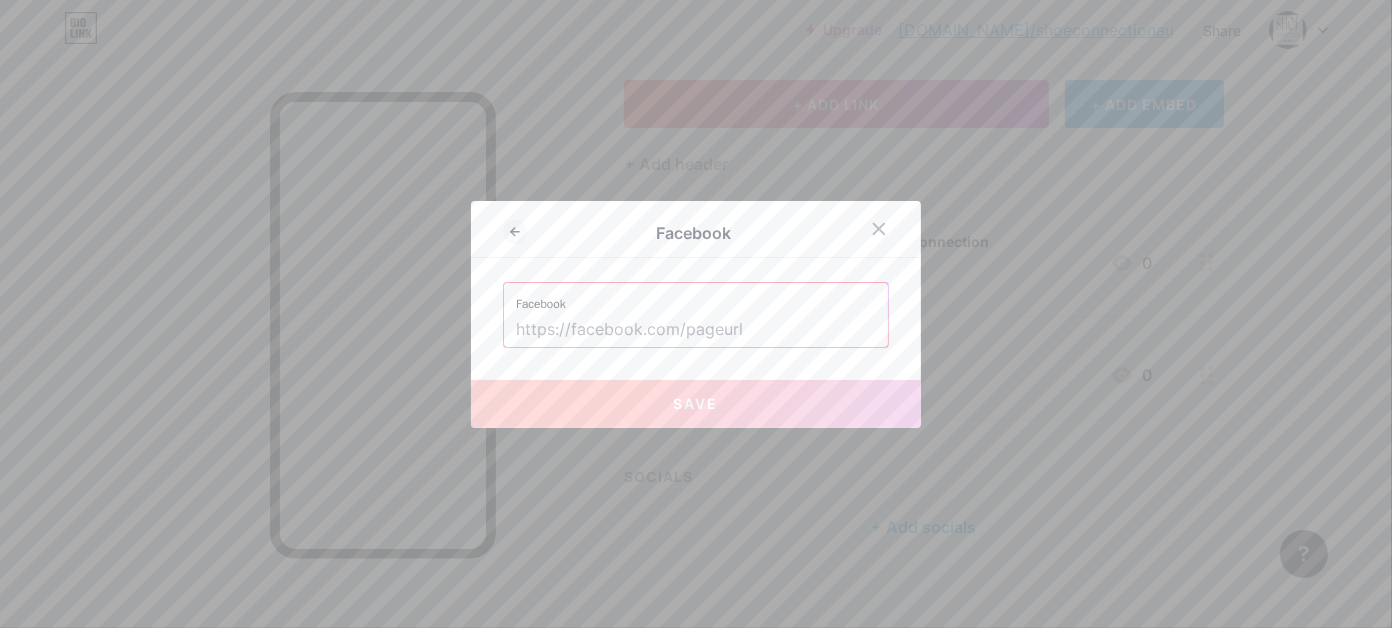 click on "Facebook" at bounding box center (696, 298) 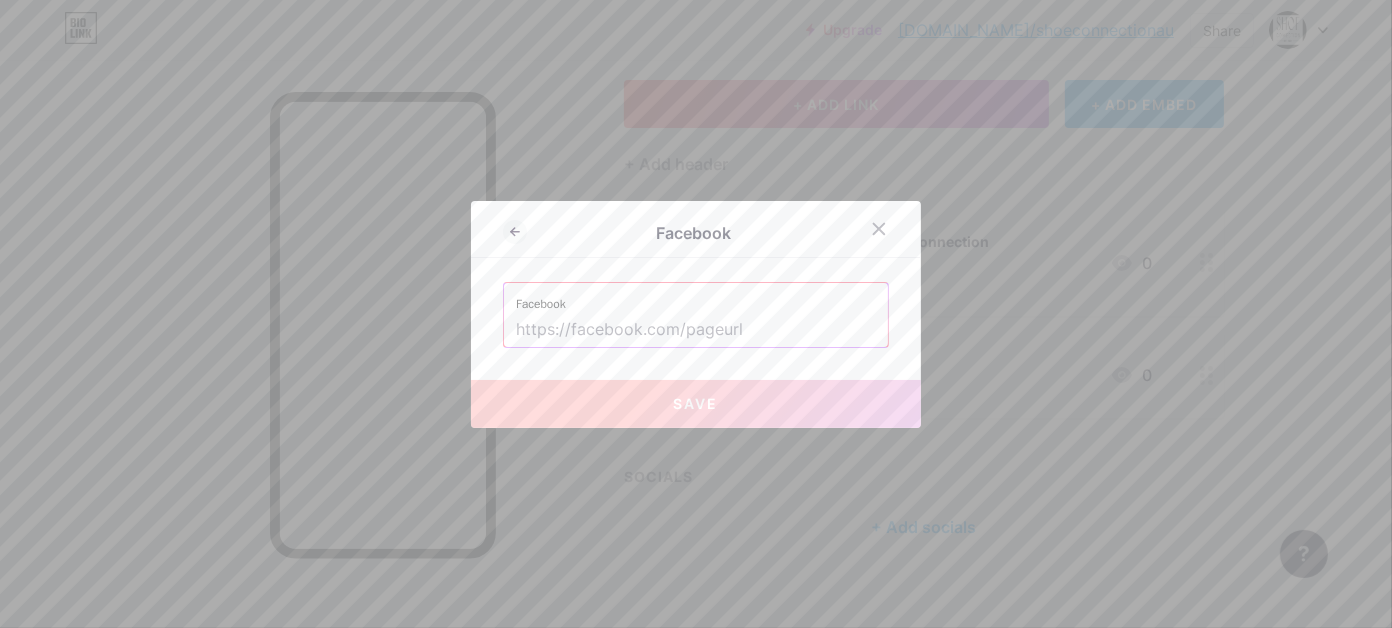 paste on "[URL][DOMAIN_NAME][DOMAIN_NAME]" 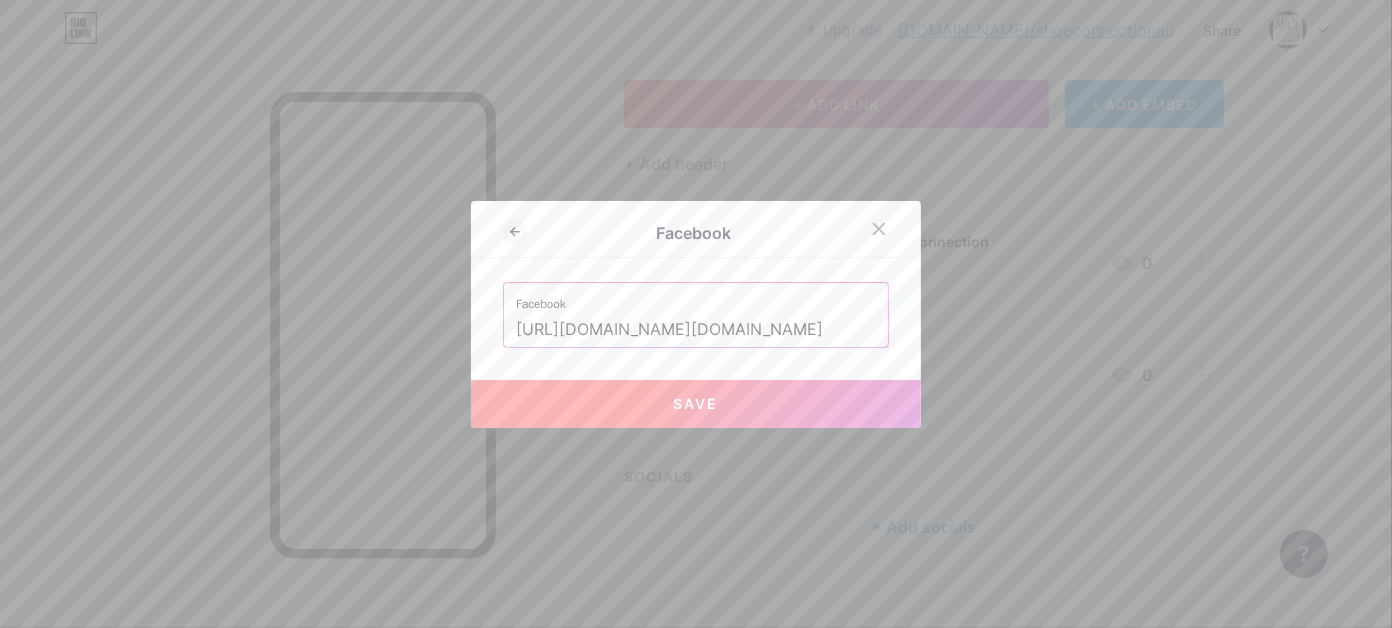 scroll, scrollTop: 0, scrollLeft: 26, axis: horizontal 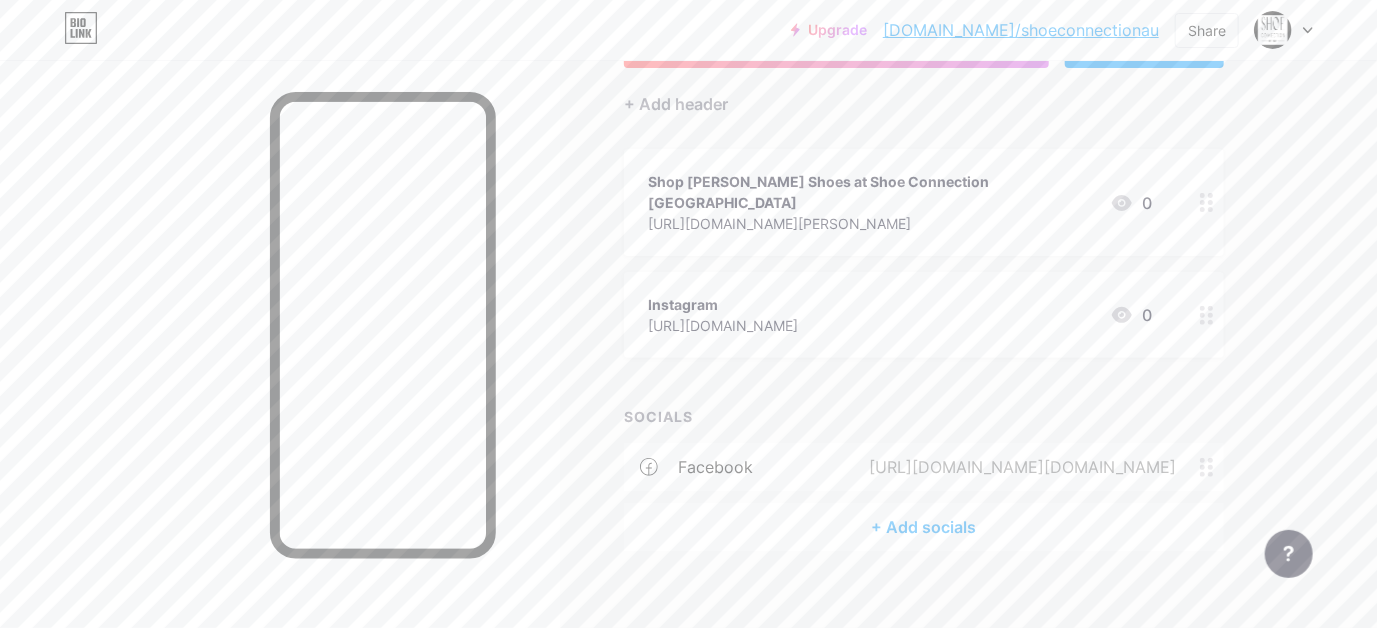 click on "+ Add socials" at bounding box center [924, 527] 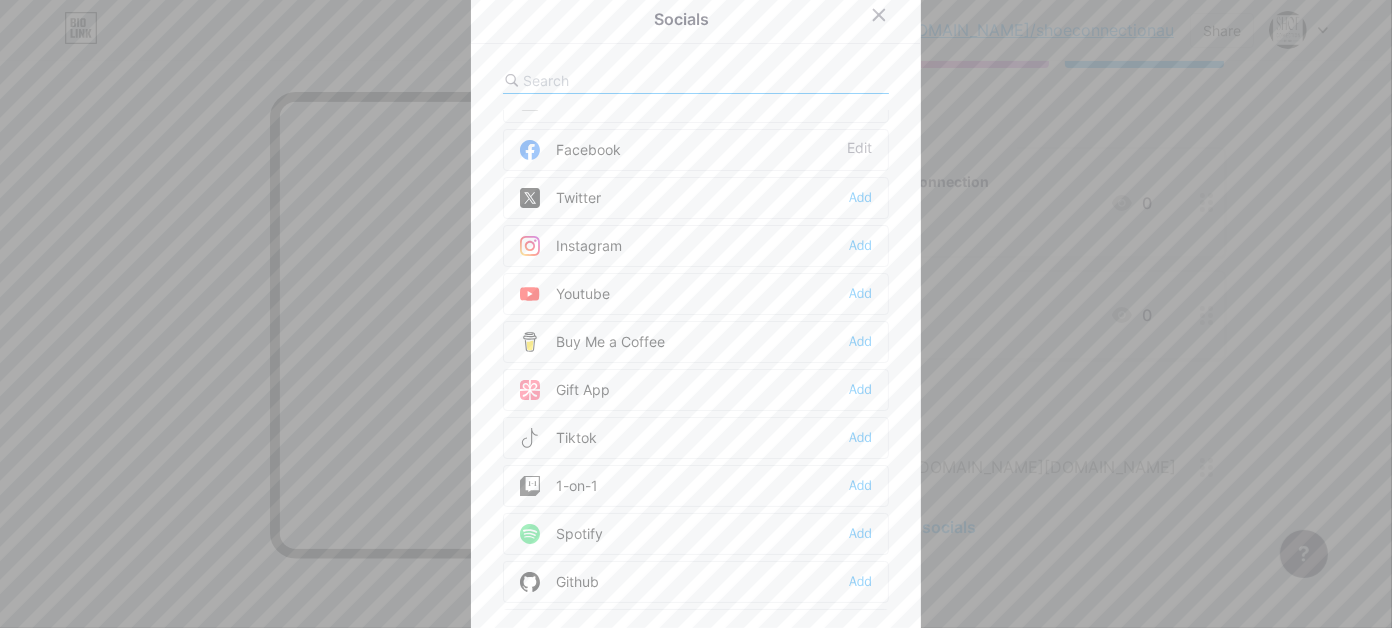 scroll, scrollTop: 30, scrollLeft: 0, axis: vertical 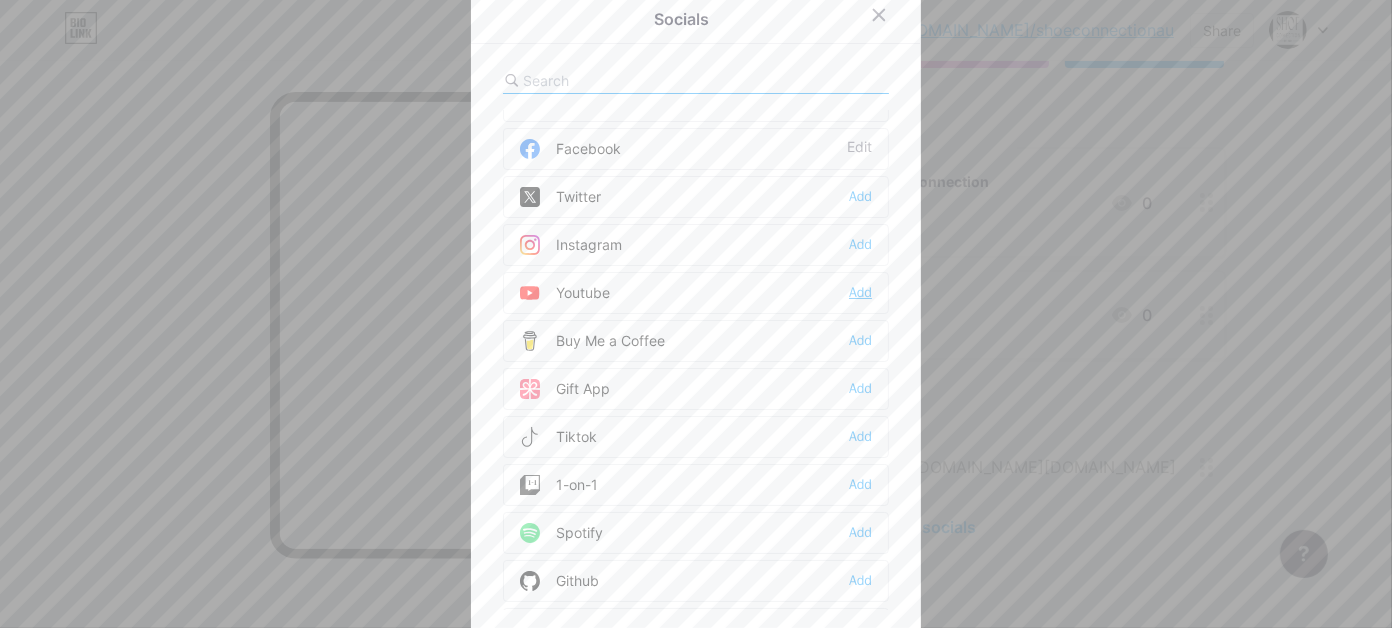 click on "Add" at bounding box center [860, 293] 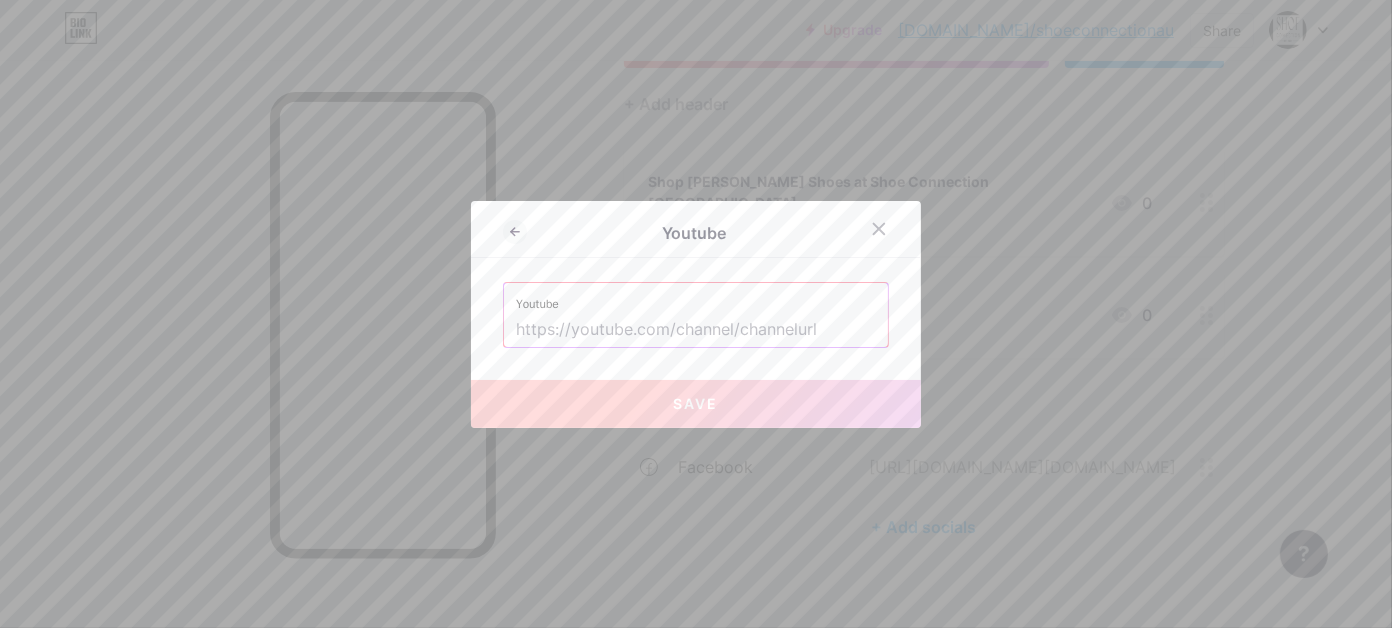 click at bounding box center (696, 330) 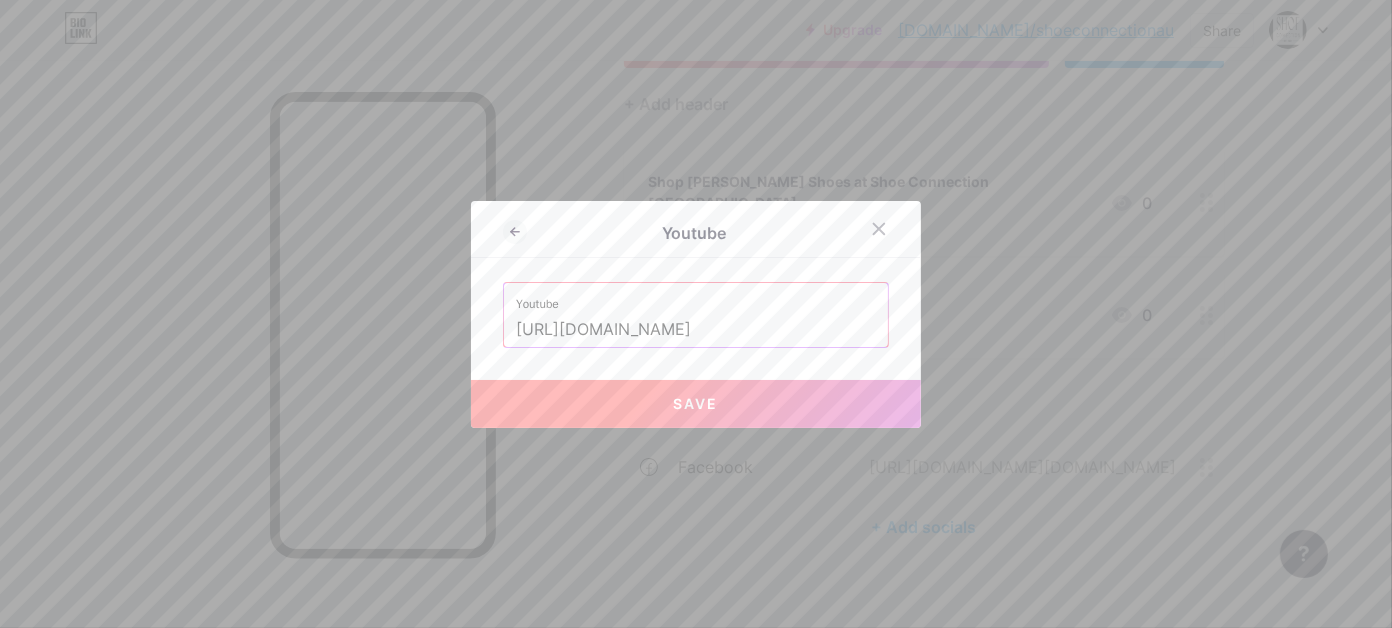 type on "[URL][DOMAIN_NAME]" 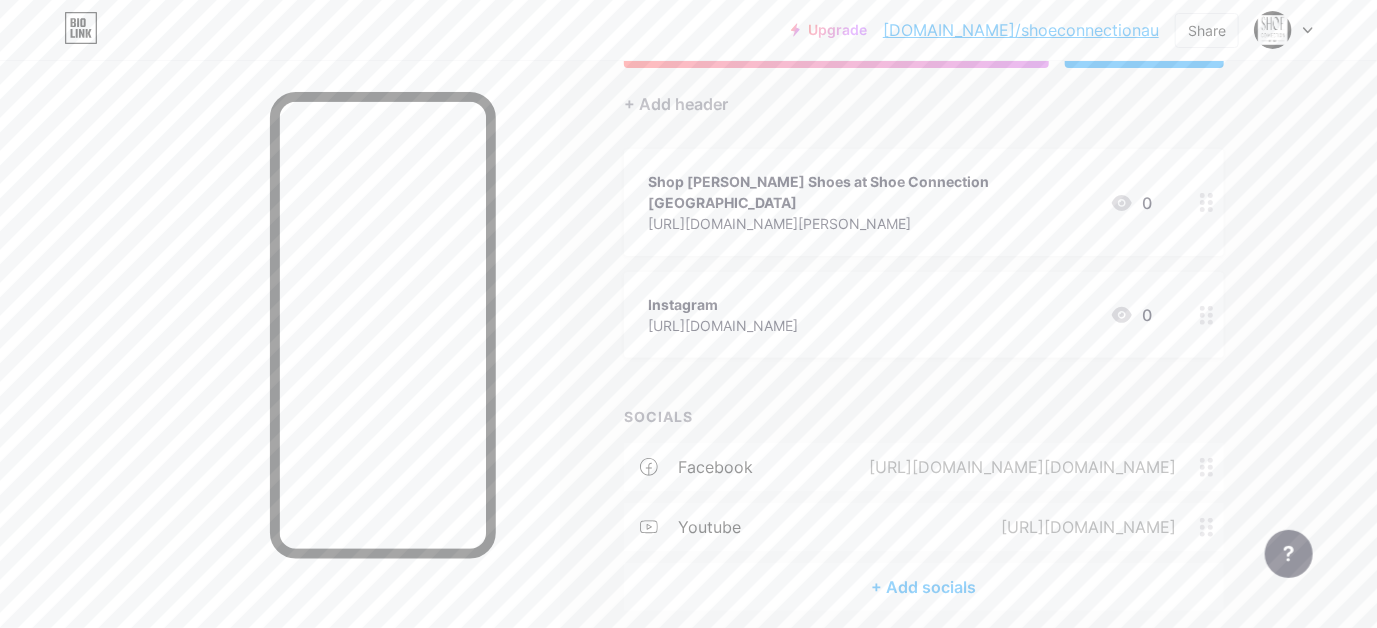 click on "+ Add socials" at bounding box center [924, 587] 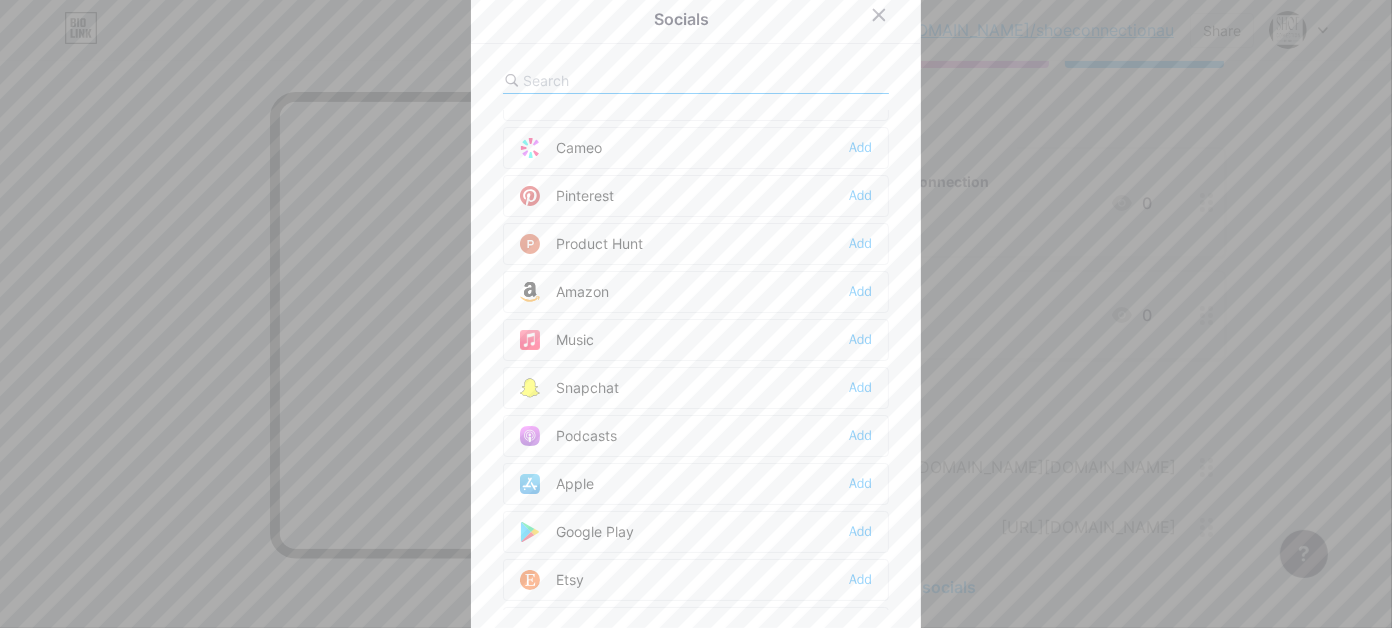 scroll, scrollTop: 1164, scrollLeft: 0, axis: vertical 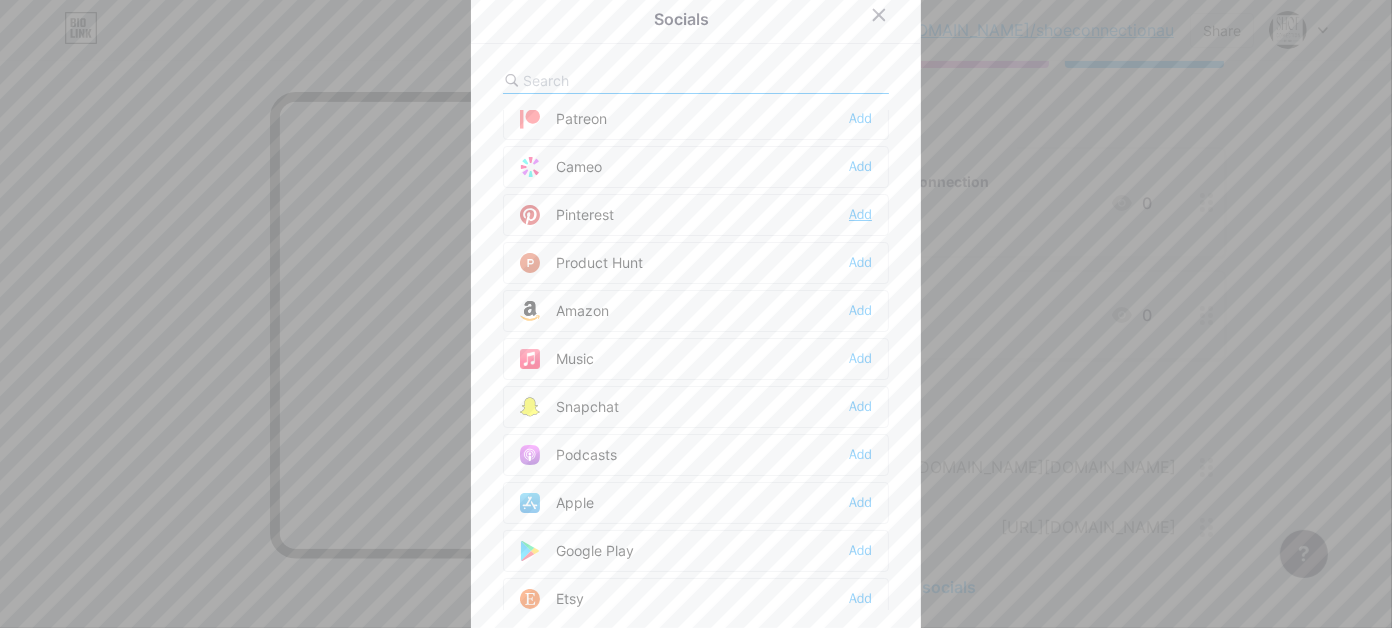 click on "Add" at bounding box center [860, 215] 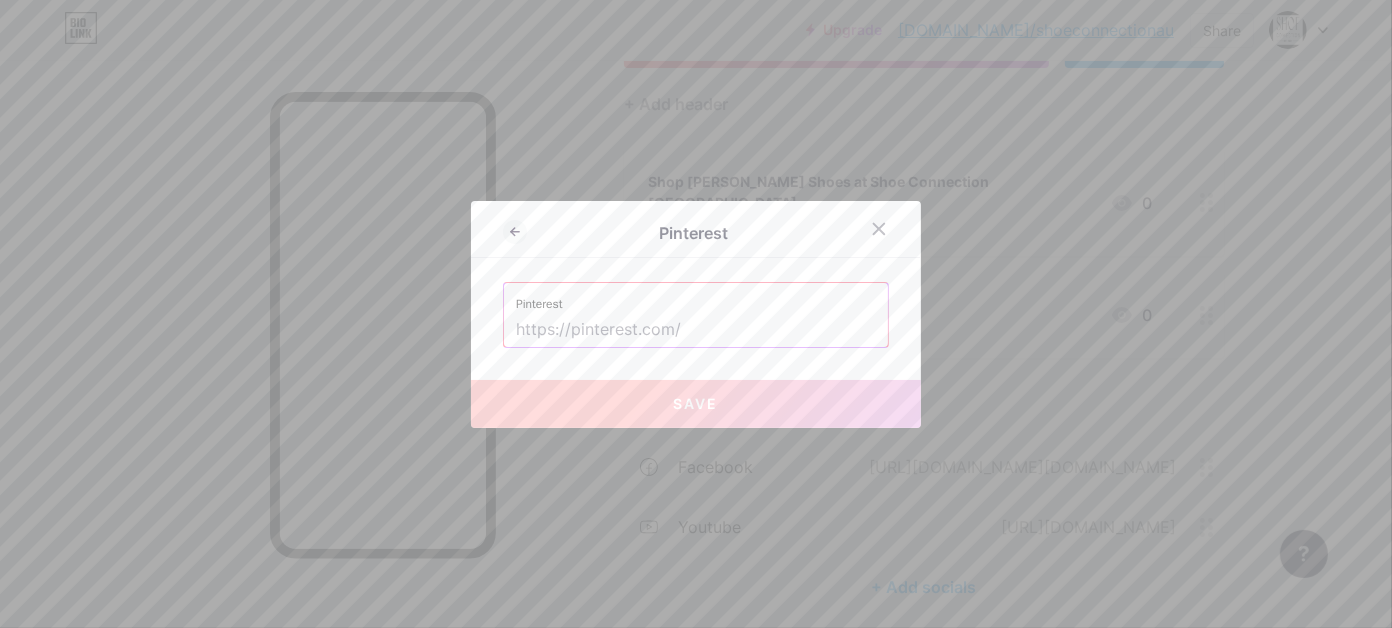 click at bounding box center (696, 330) 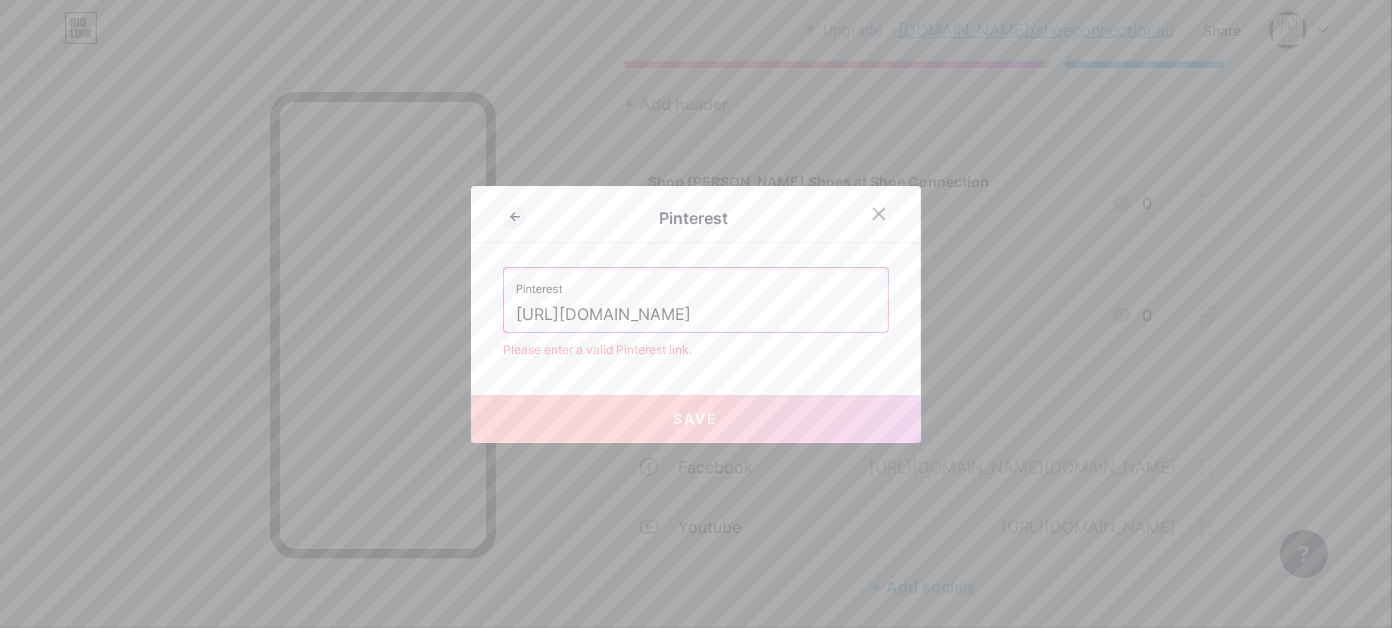 click on "Save" at bounding box center (696, 419) 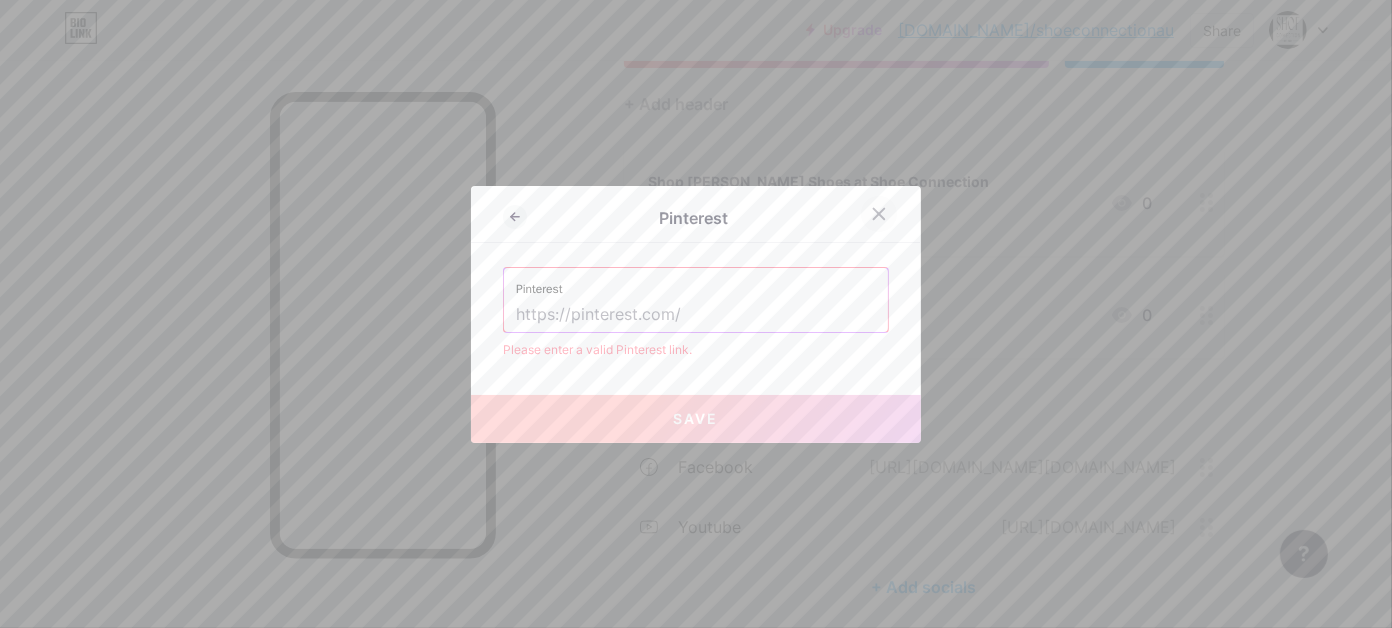 type 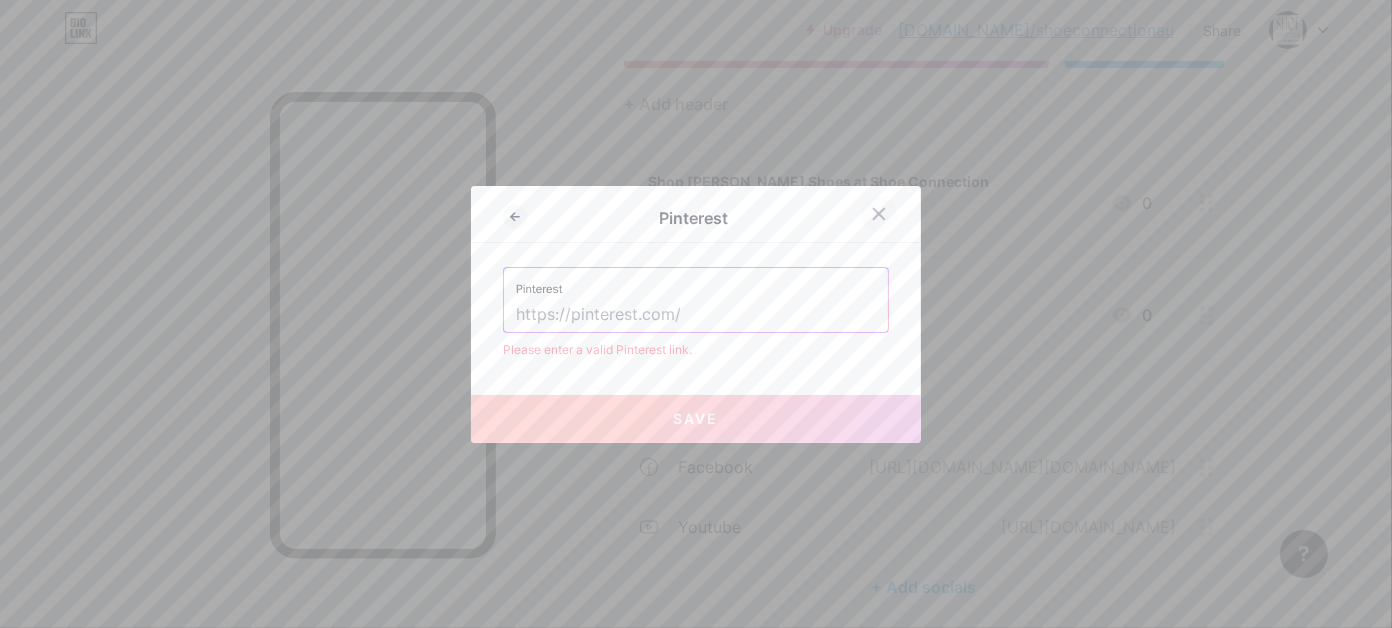 click at bounding box center (879, 214) 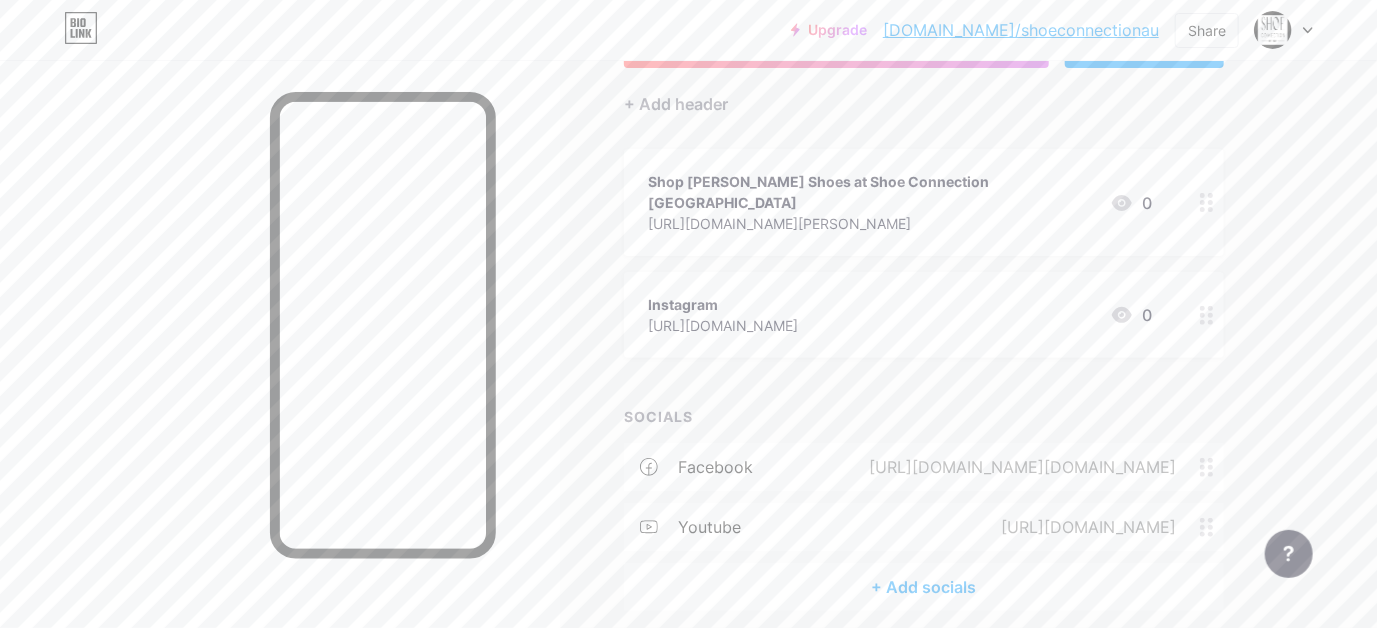 click on "+ Add socials" at bounding box center [924, 587] 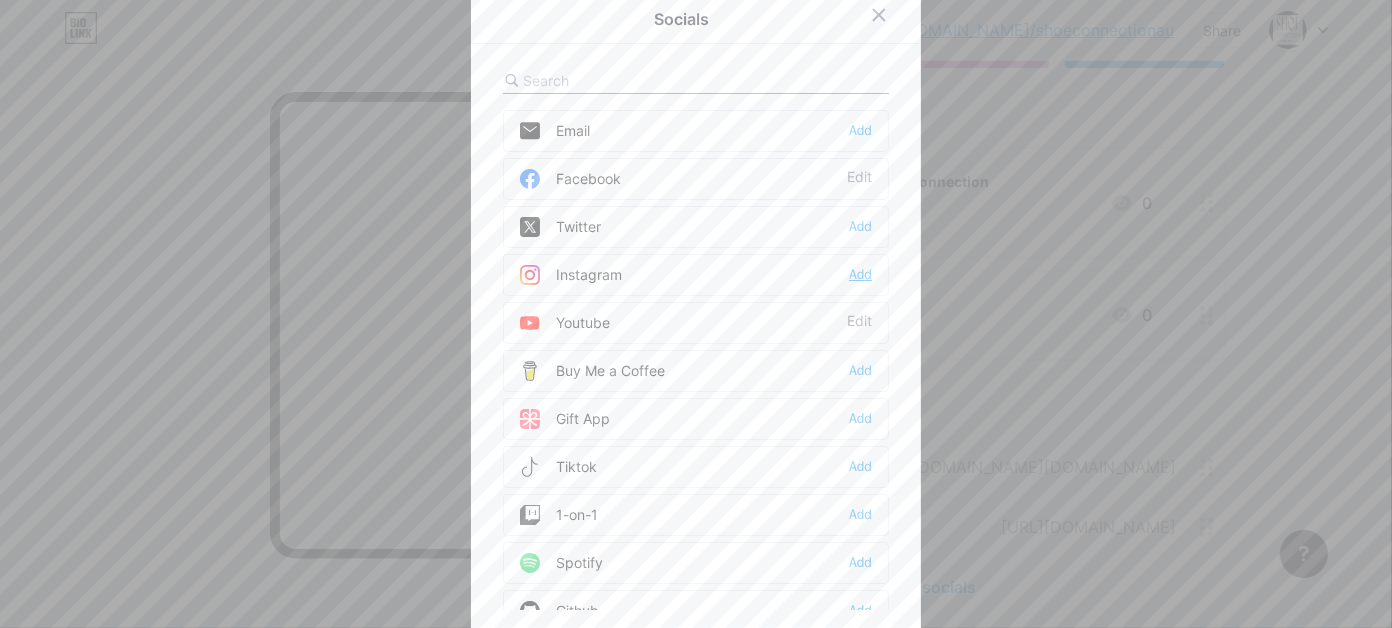 click on "Add" at bounding box center [860, 275] 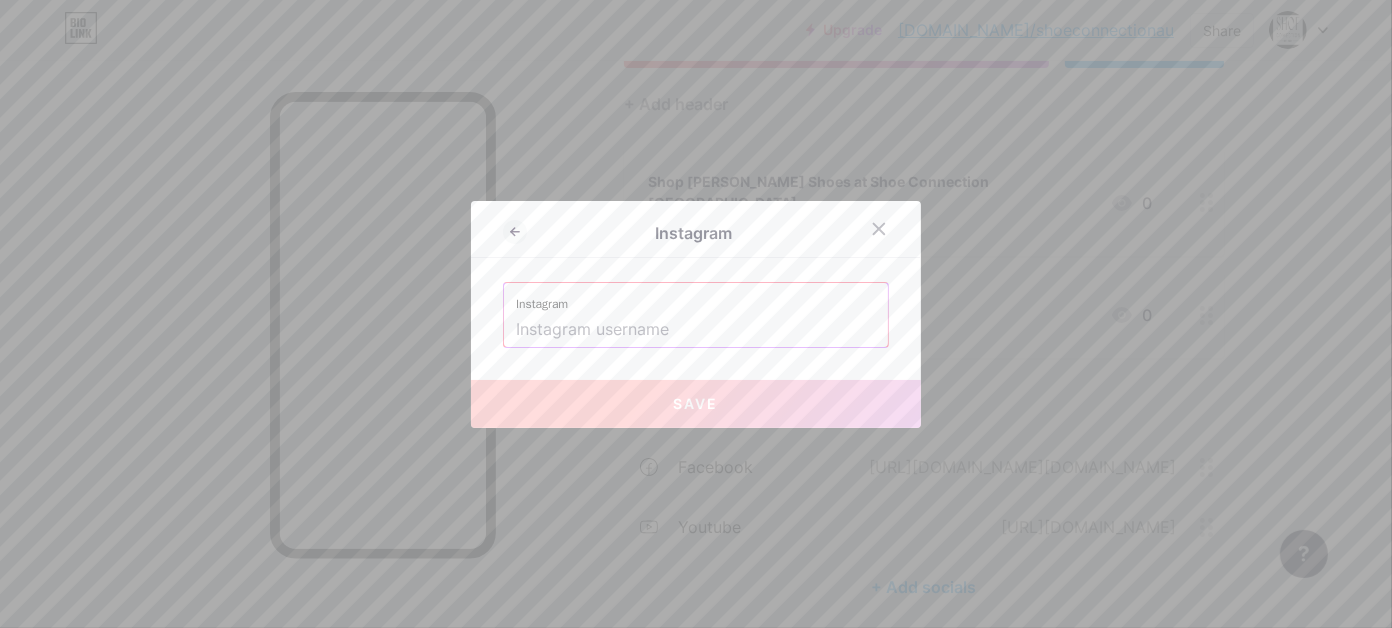 click at bounding box center (696, 330) 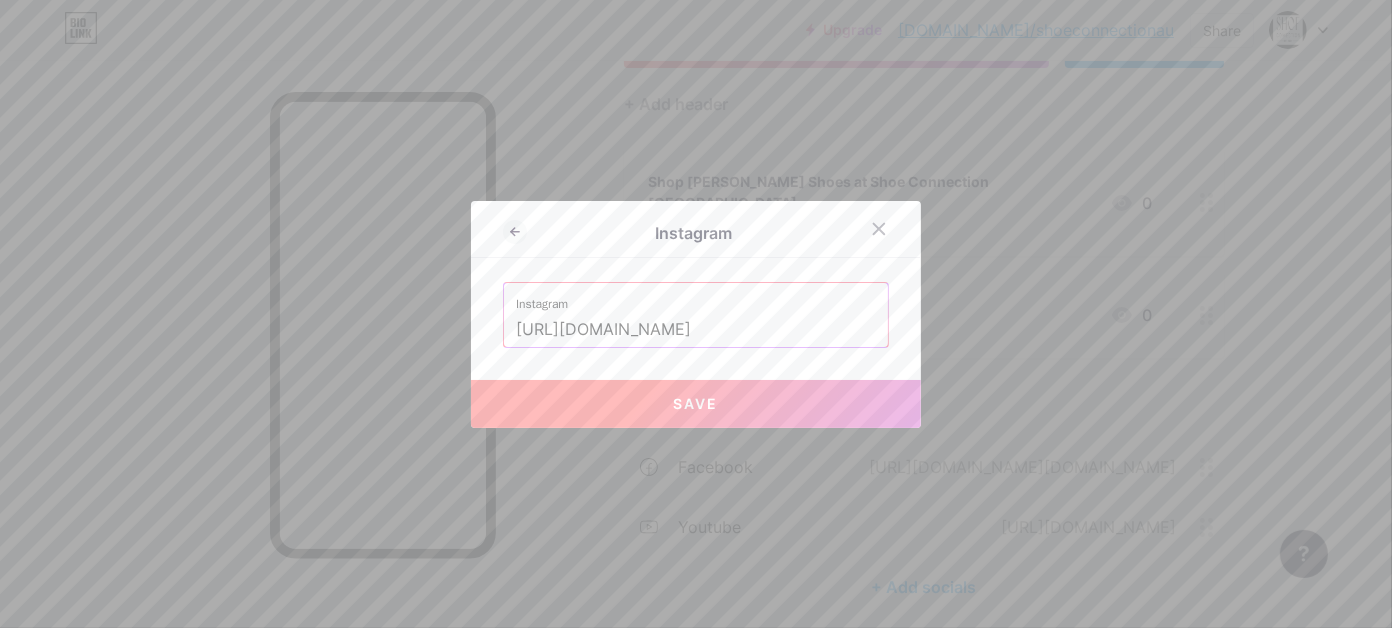 scroll, scrollTop: 0, scrollLeft: 38, axis: horizontal 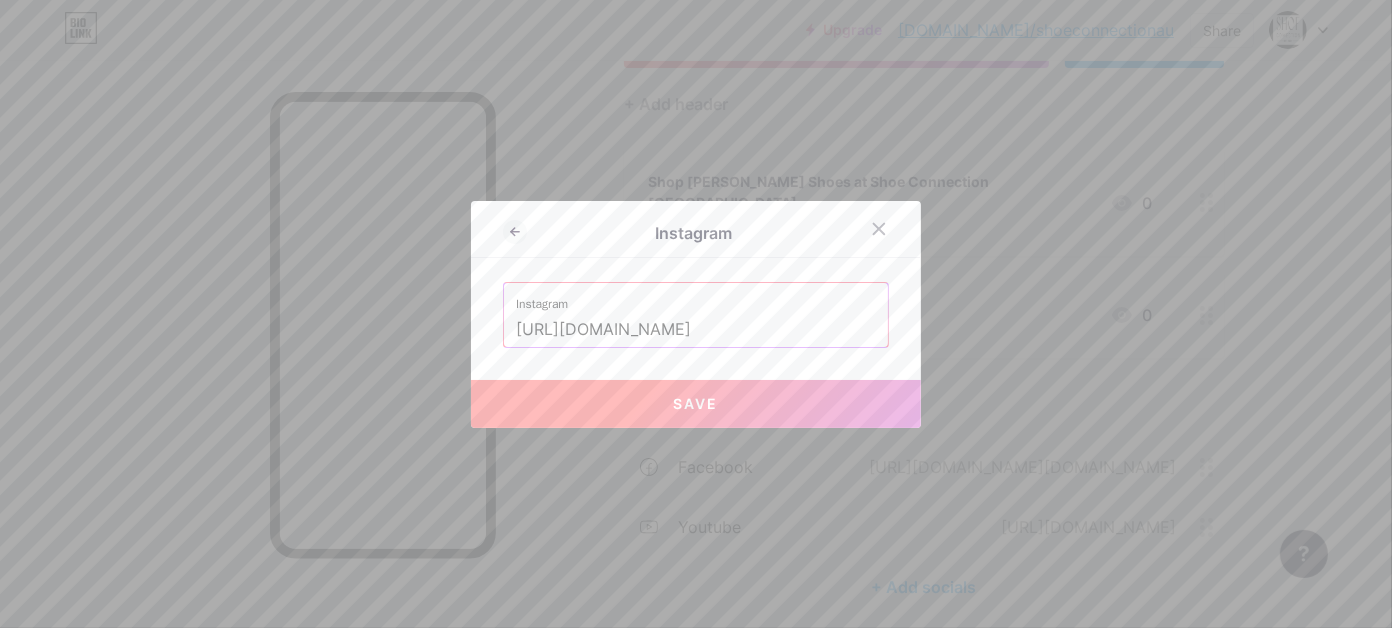 type on "[URL][DOMAIN_NAME][DOMAIN_NAME]" 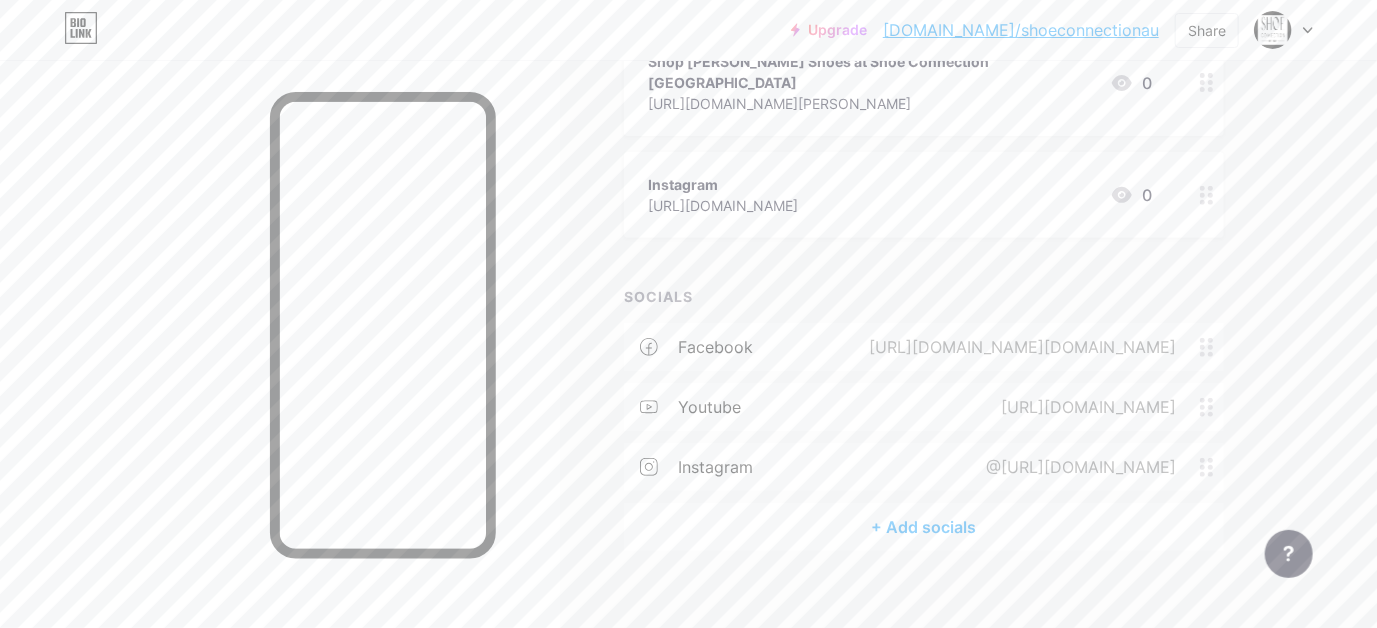 scroll, scrollTop: 0, scrollLeft: 0, axis: both 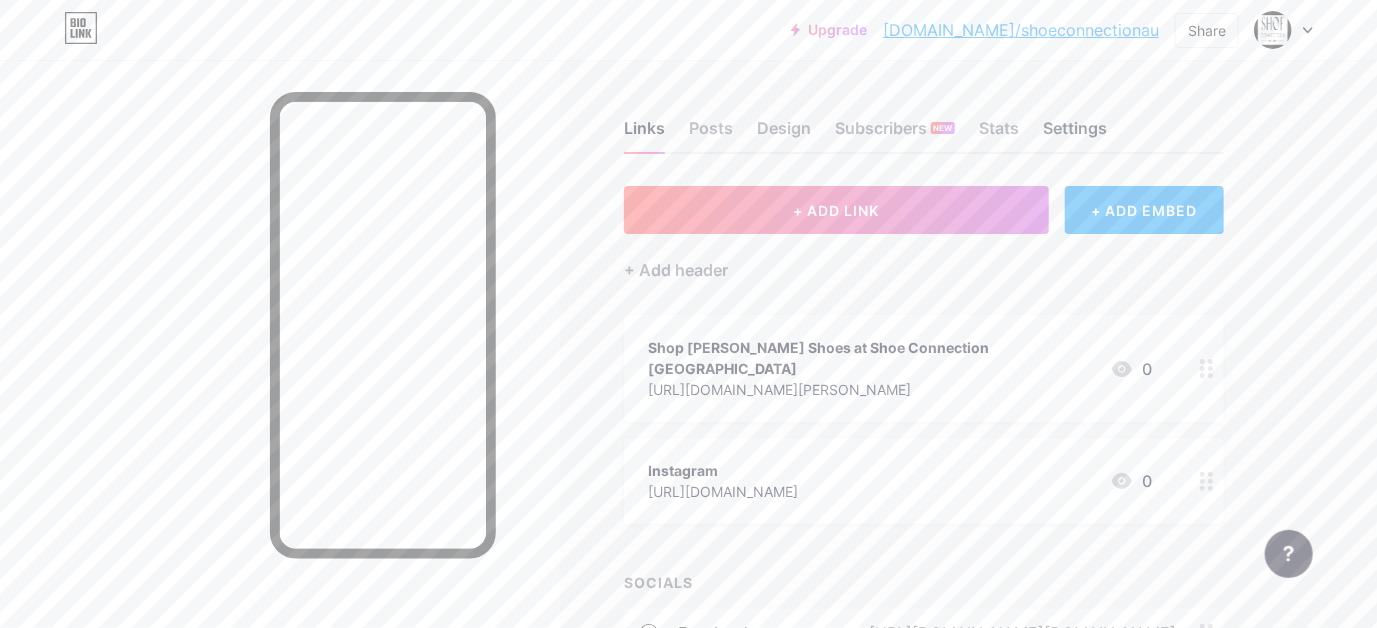 click on "Settings" at bounding box center [1075, 134] 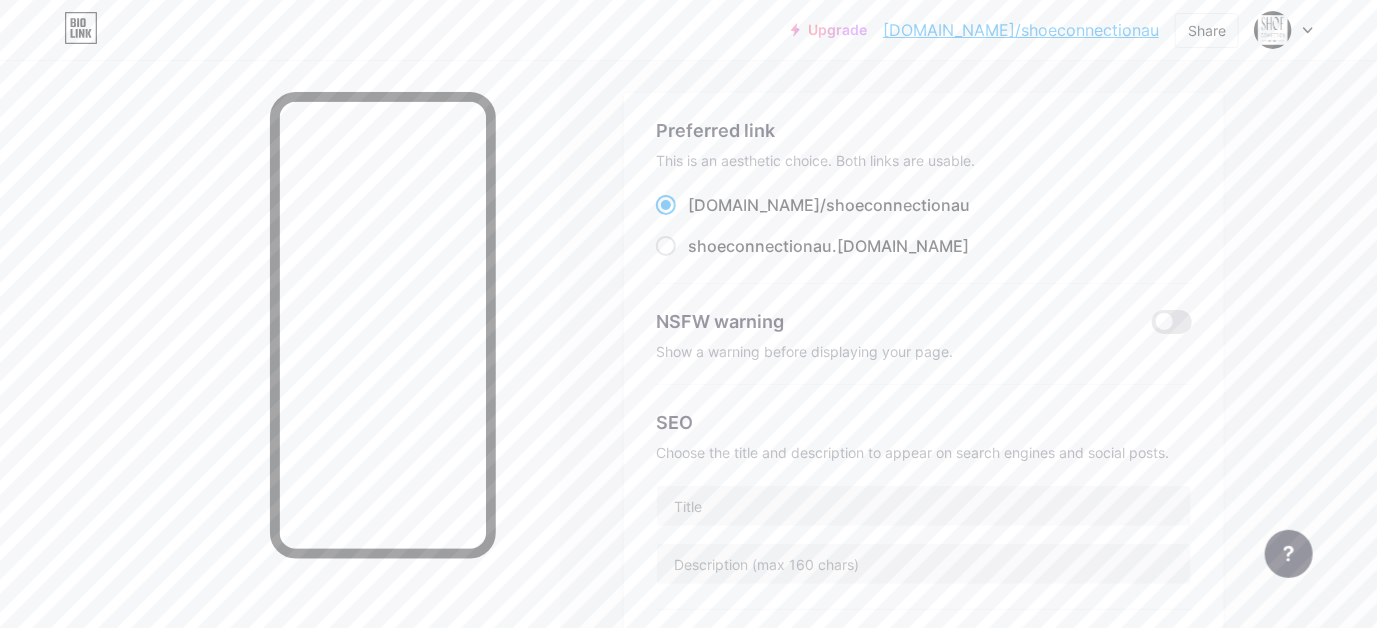 scroll, scrollTop: 110, scrollLeft: 0, axis: vertical 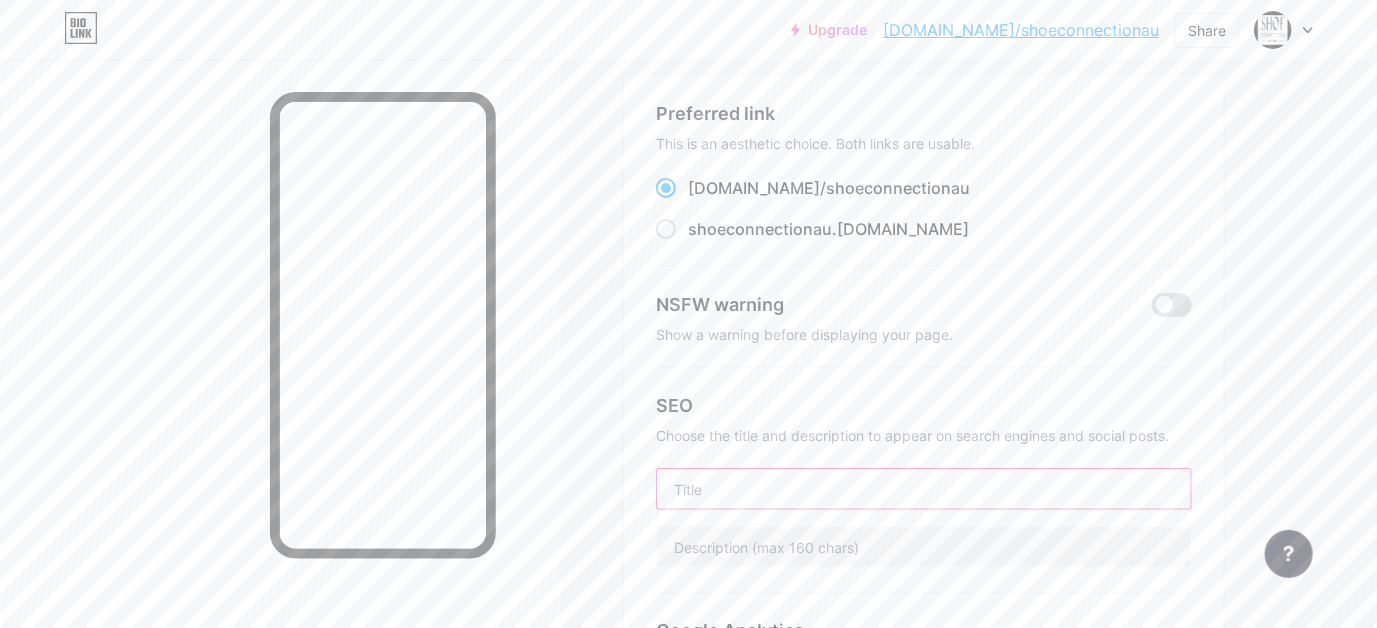 click at bounding box center [924, 489] 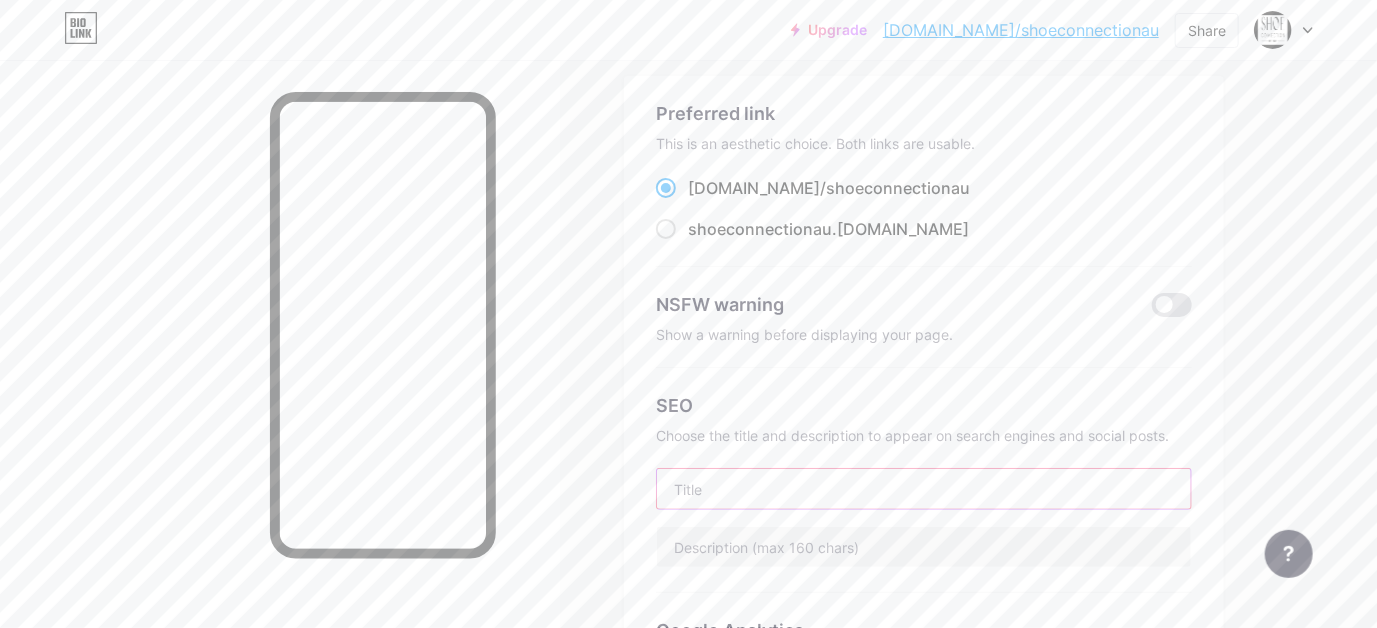 paste on "Shop [PERSON_NAME] Shoes at Shoe Connection [GEOGRAPHIC_DATA]" 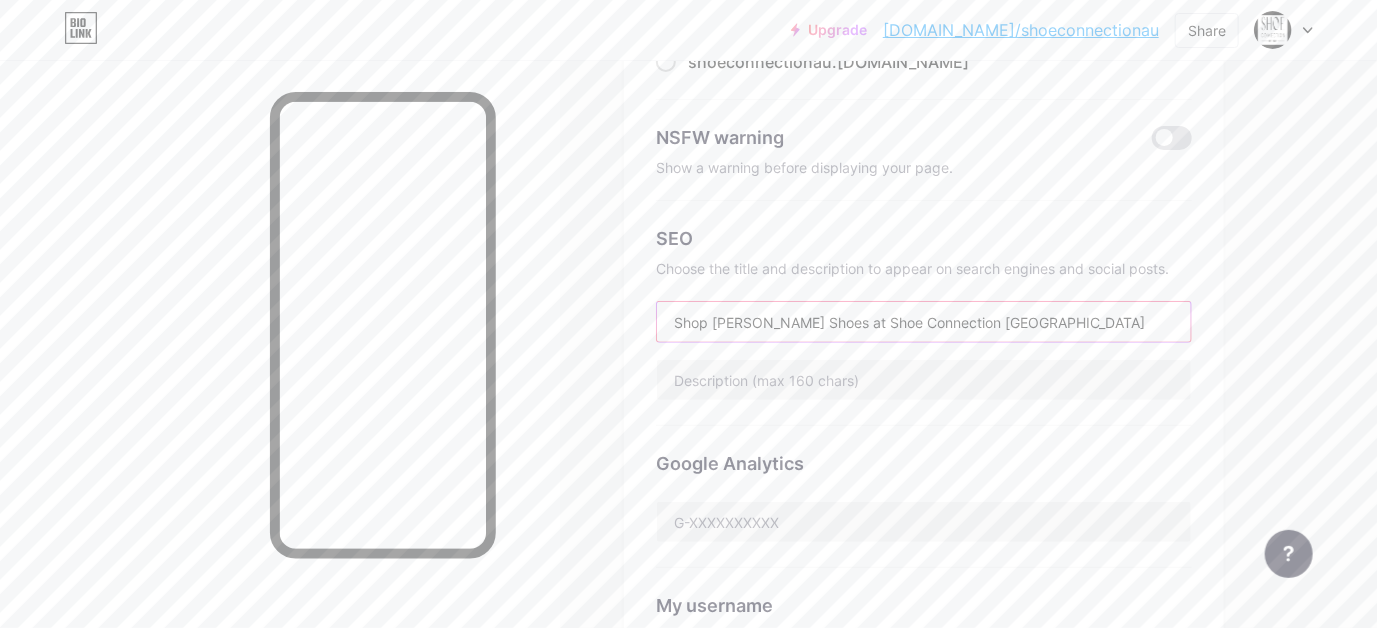scroll, scrollTop: 279, scrollLeft: 0, axis: vertical 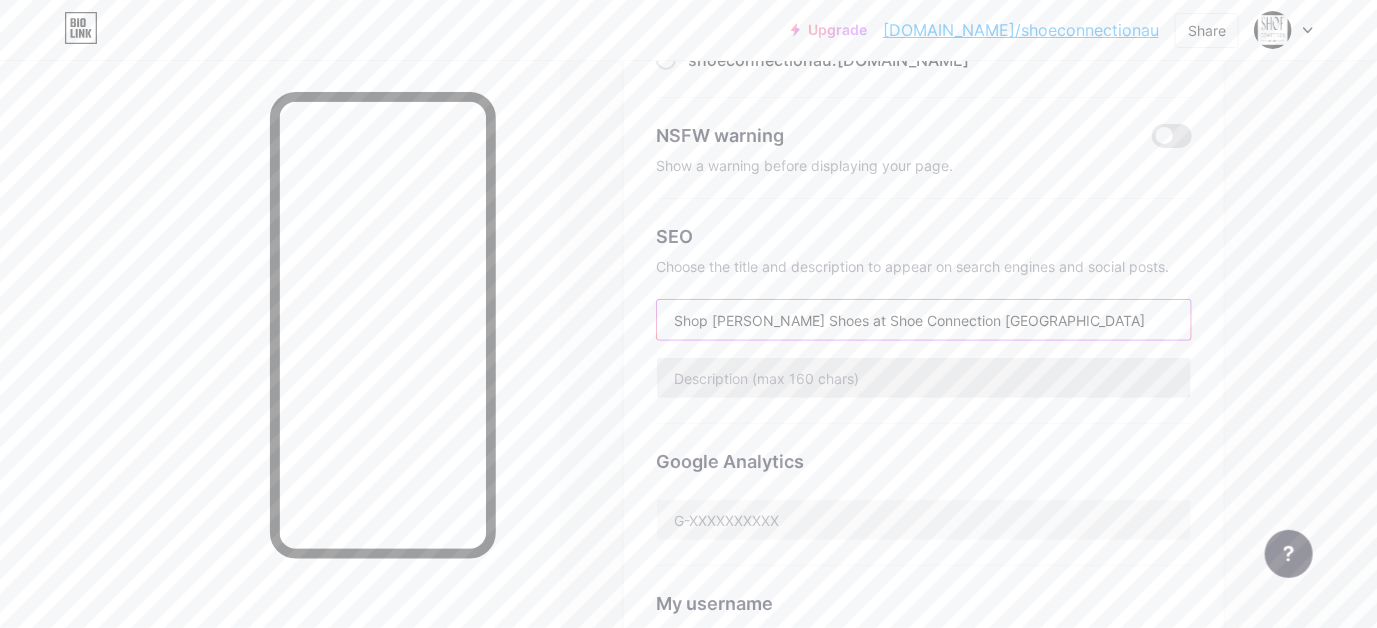 type on "Shop [PERSON_NAME] Shoes at Shoe Connection [GEOGRAPHIC_DATA]" 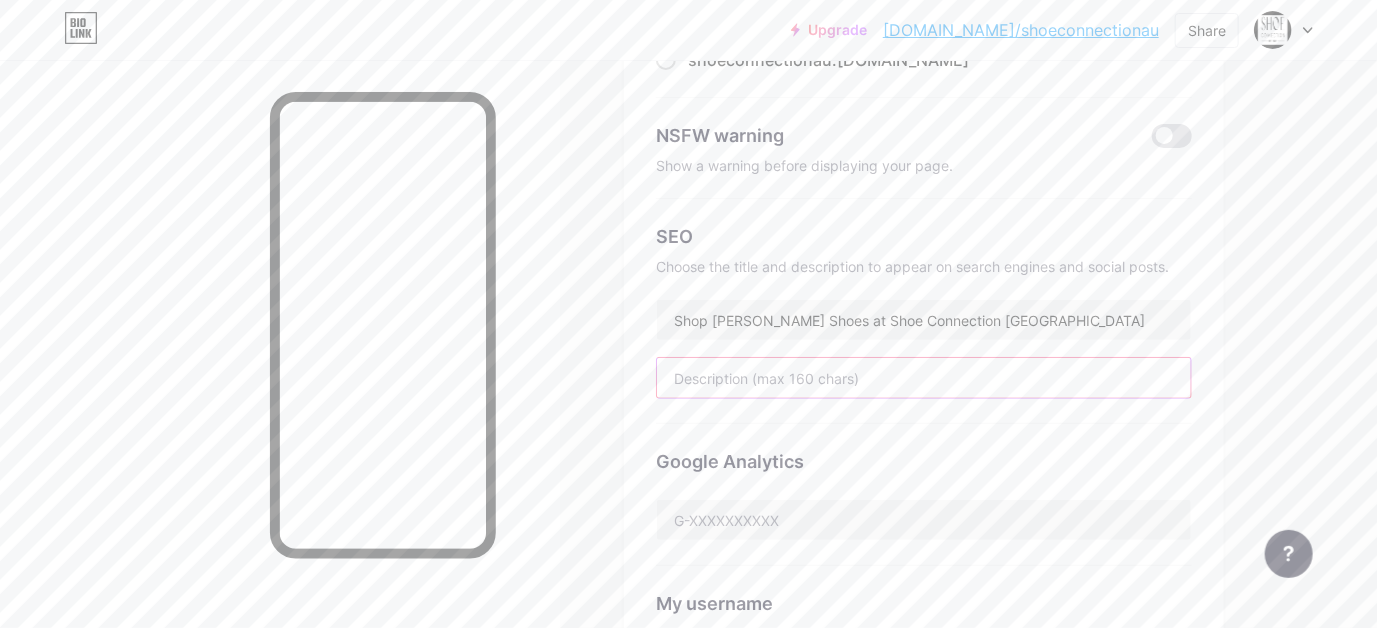 click at bounding box center (924, 378) 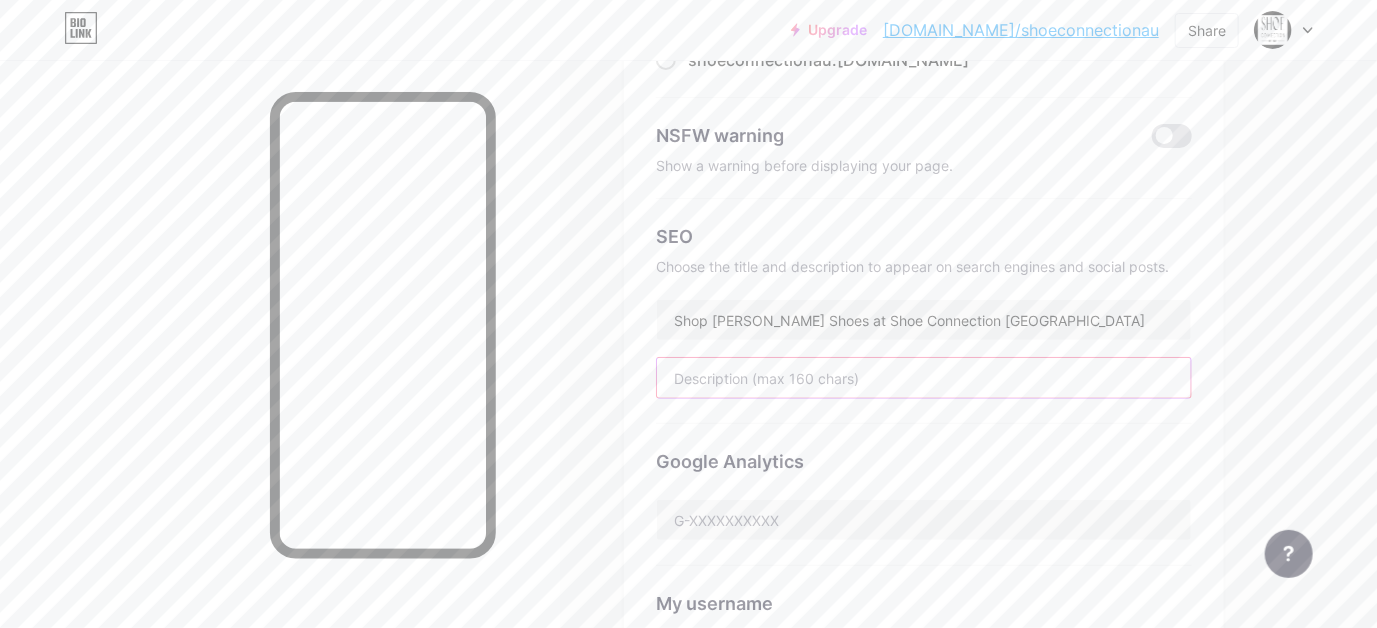 paste on "Shoe Connection Australia brings you a wide selection of [PERSON_NAME] footwear. [PERSON_NAME] is a bold, independent shoe brand from [GEOGRAPHIC_DATA]. They of" 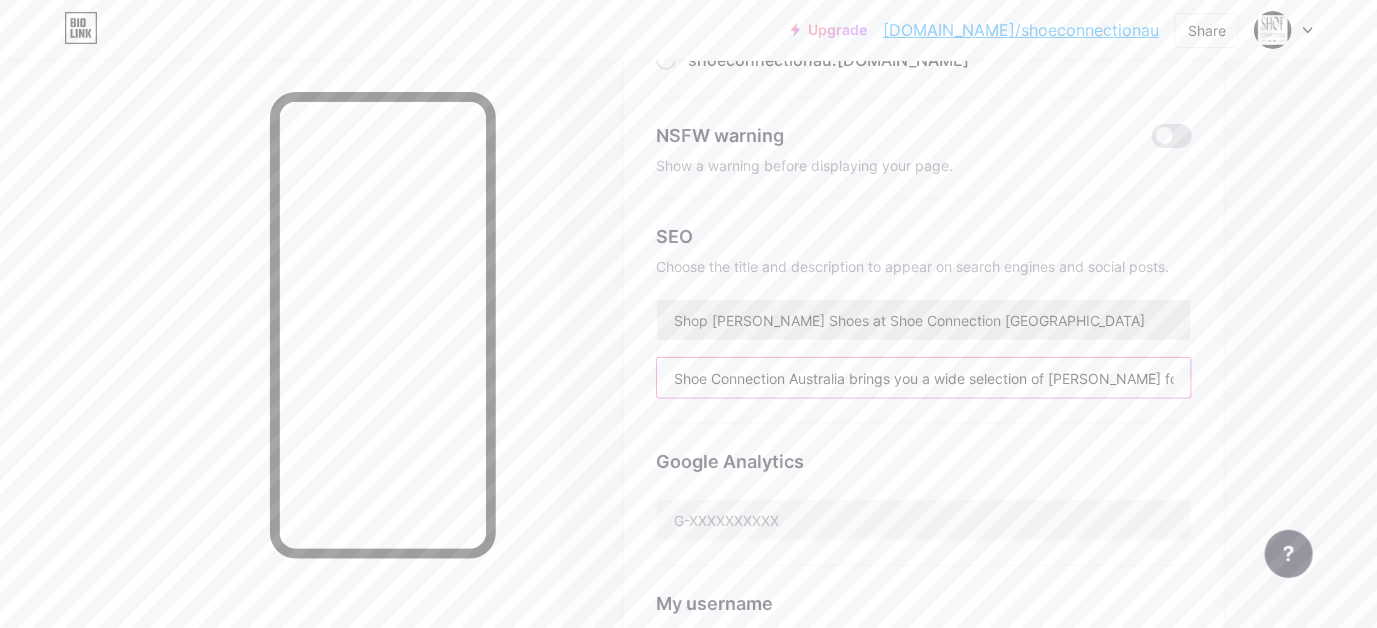 scroll, scrollTop: 0, scrollLeft: 580, axis: horizontal 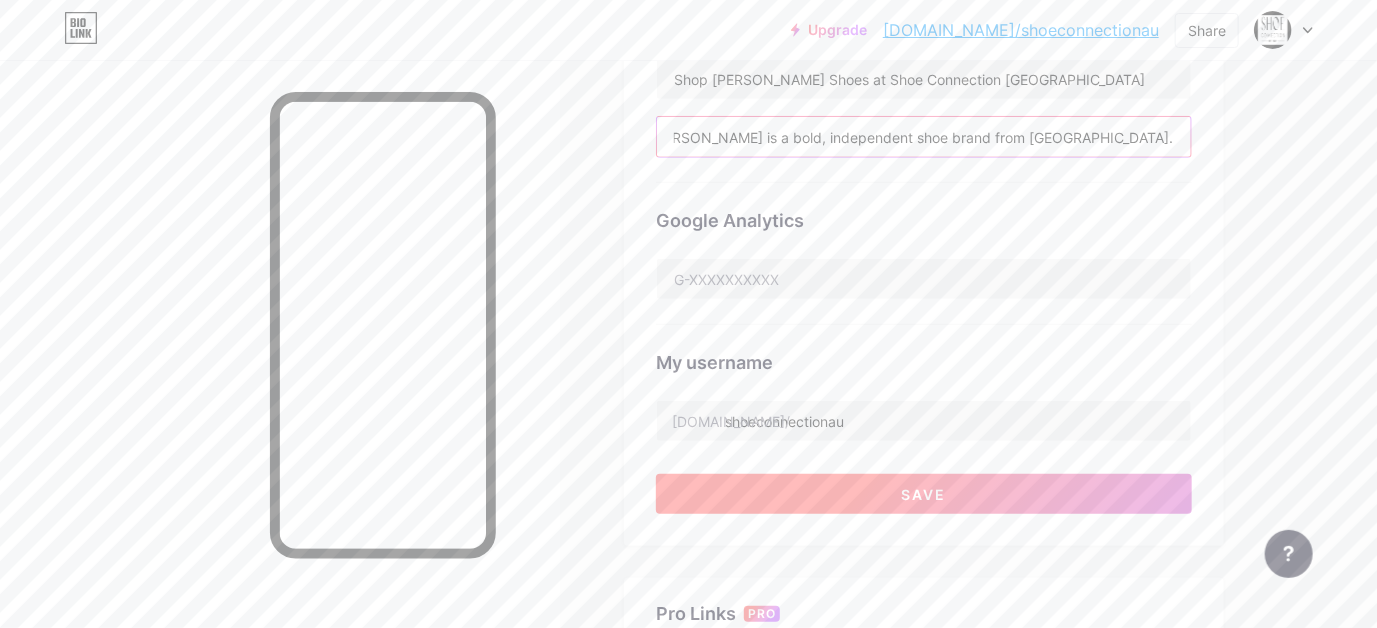 type on "Shoe Connection Australia brings you a wide selection of [PERSON_NAME] footwear. [PERSON_NAME] is a bold, independent shoe brand from [GEOGRAPHIC_DATA]. They of" 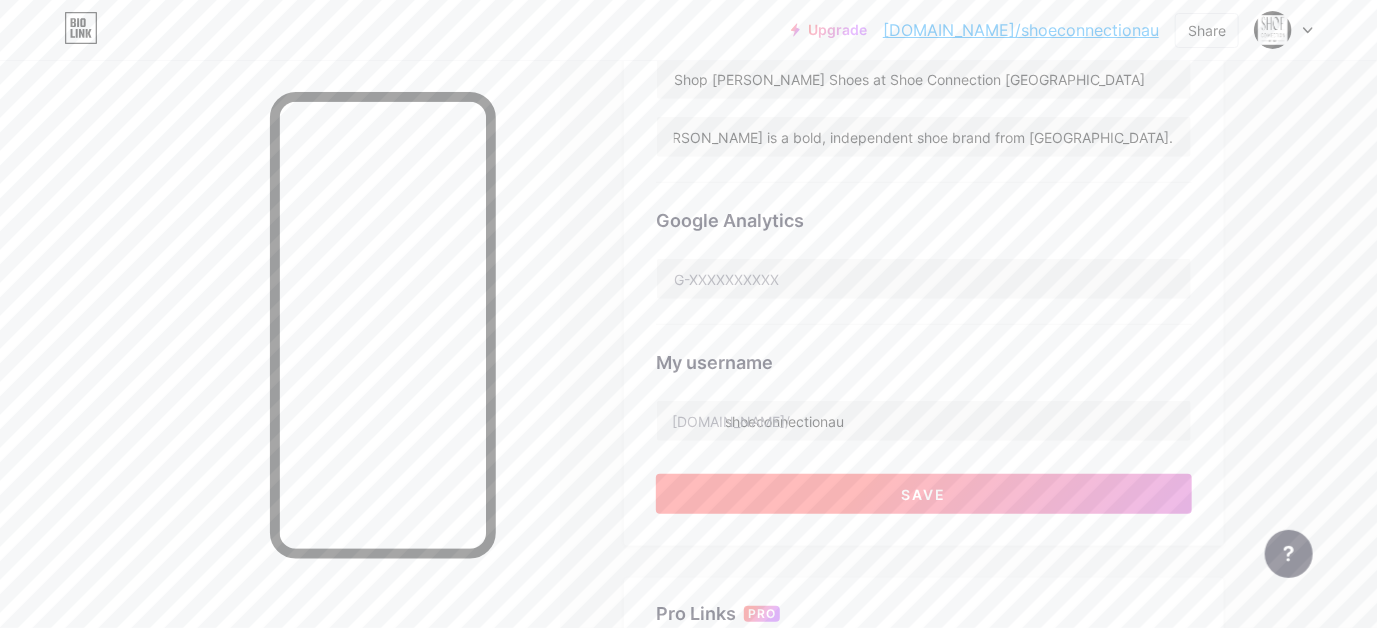 scroll, scrollTop: 0, scrollLeft: 0, axis: both 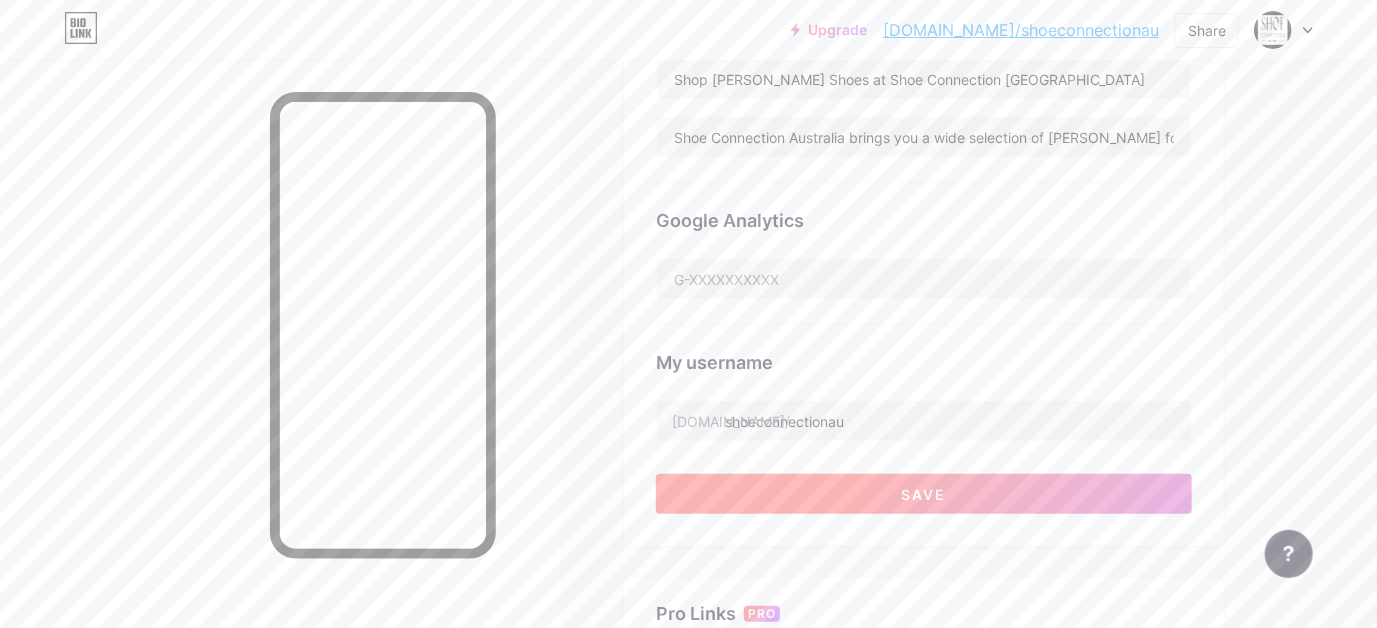 click on "Save" at bounding box center (924, 494) 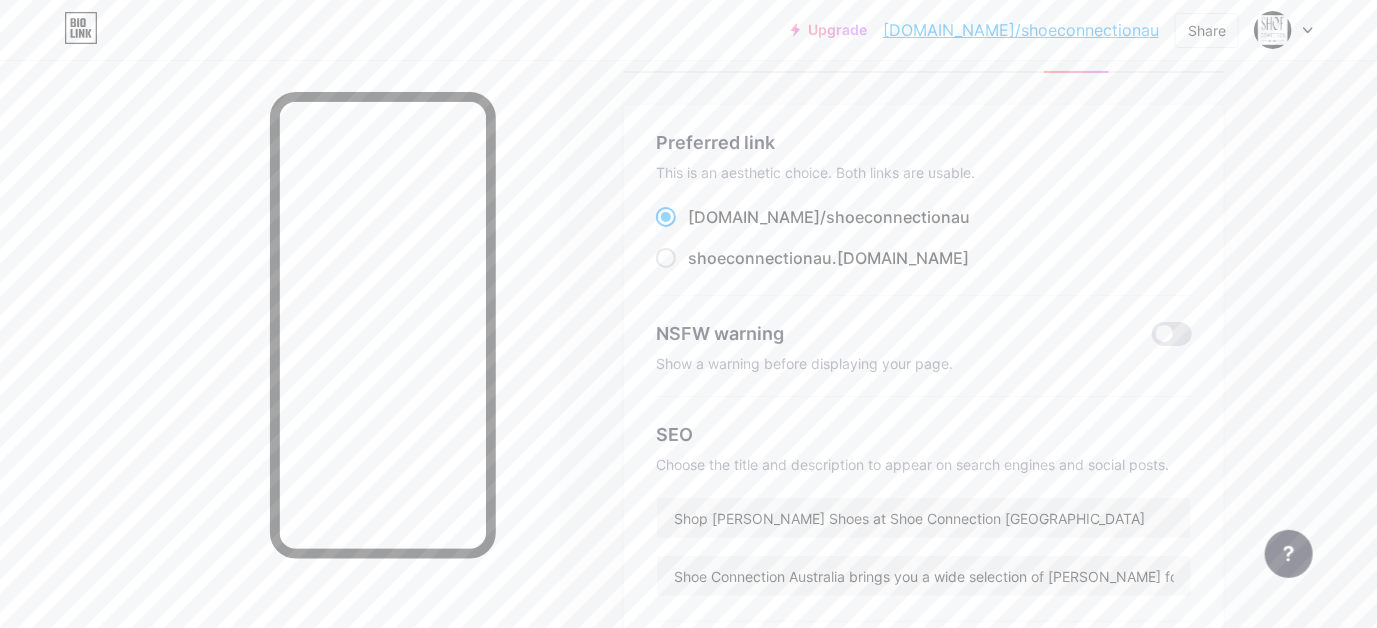 scroll, scrollTop: 0, scrollLeft: 0, axis: both 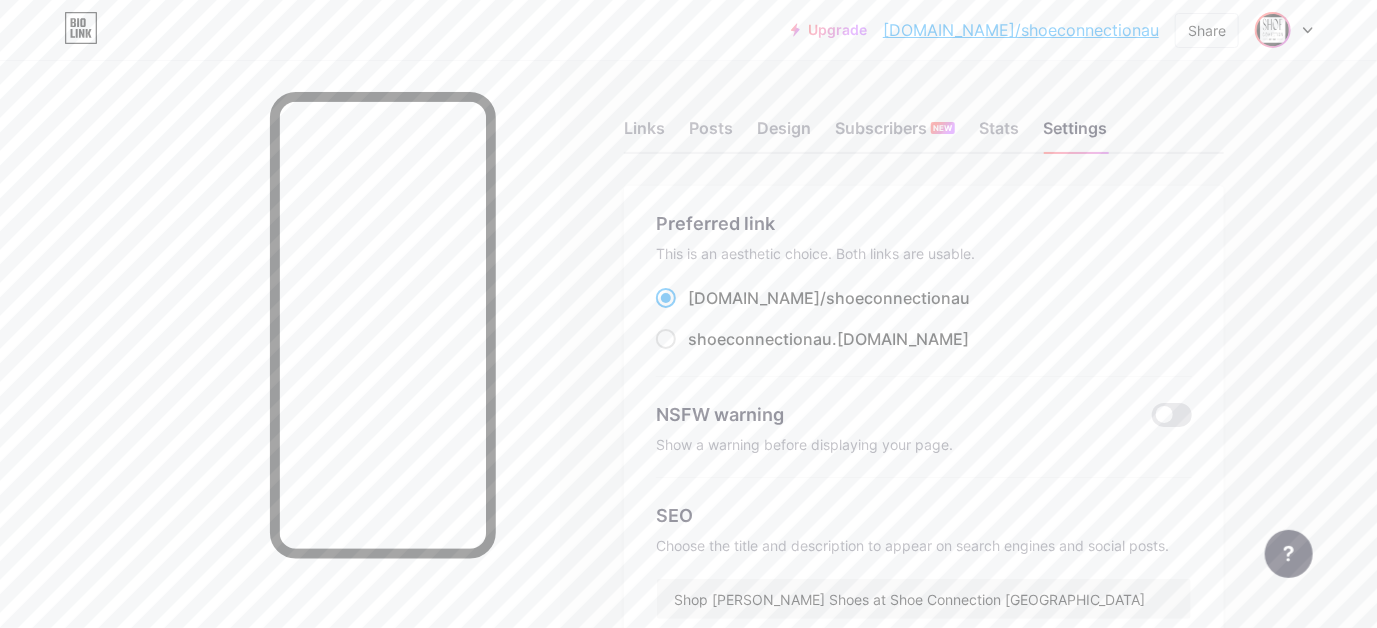 click at bounding box center (1273, 30) 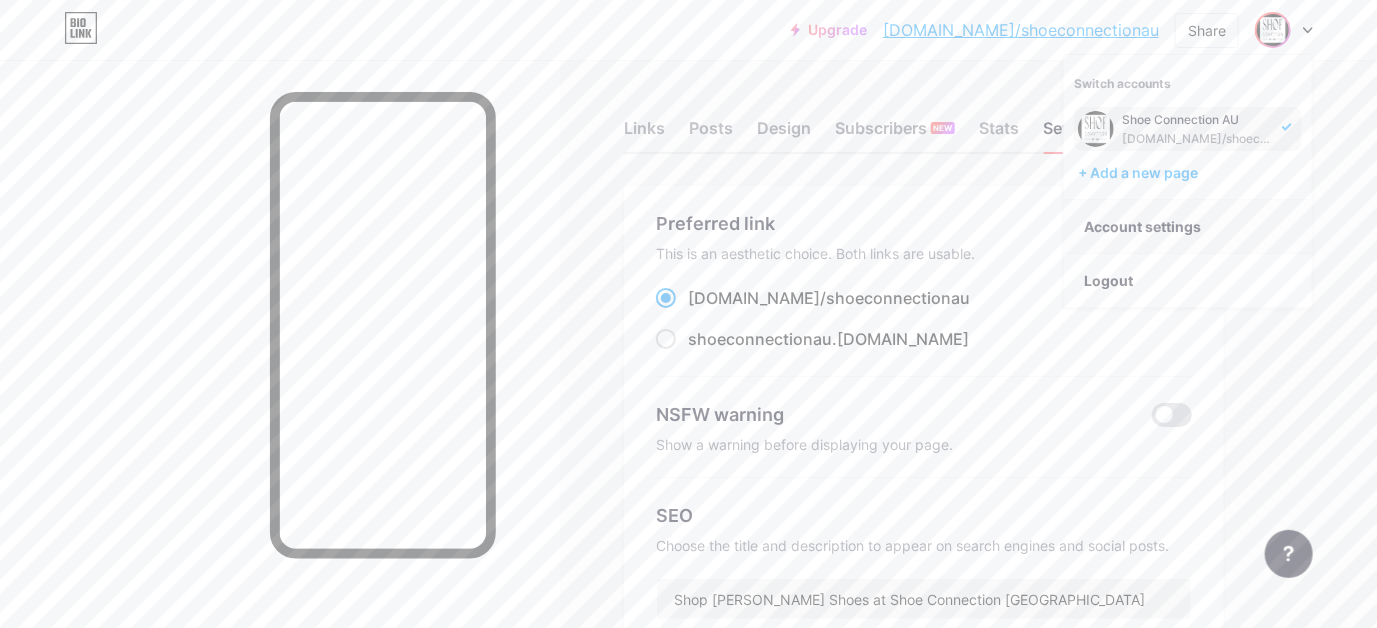 click on "Account settings" at bounding box center [1188, 227] 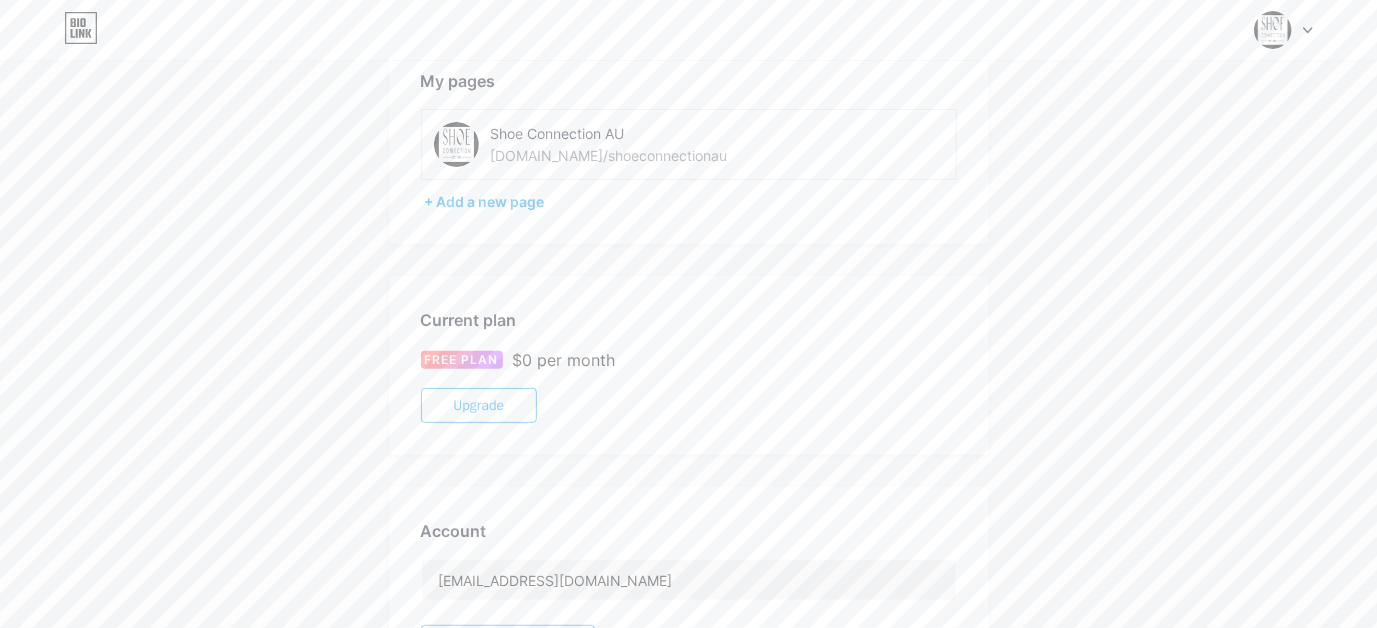 scroll, scrollTop: 0, scrollLeft: 0, axis: both 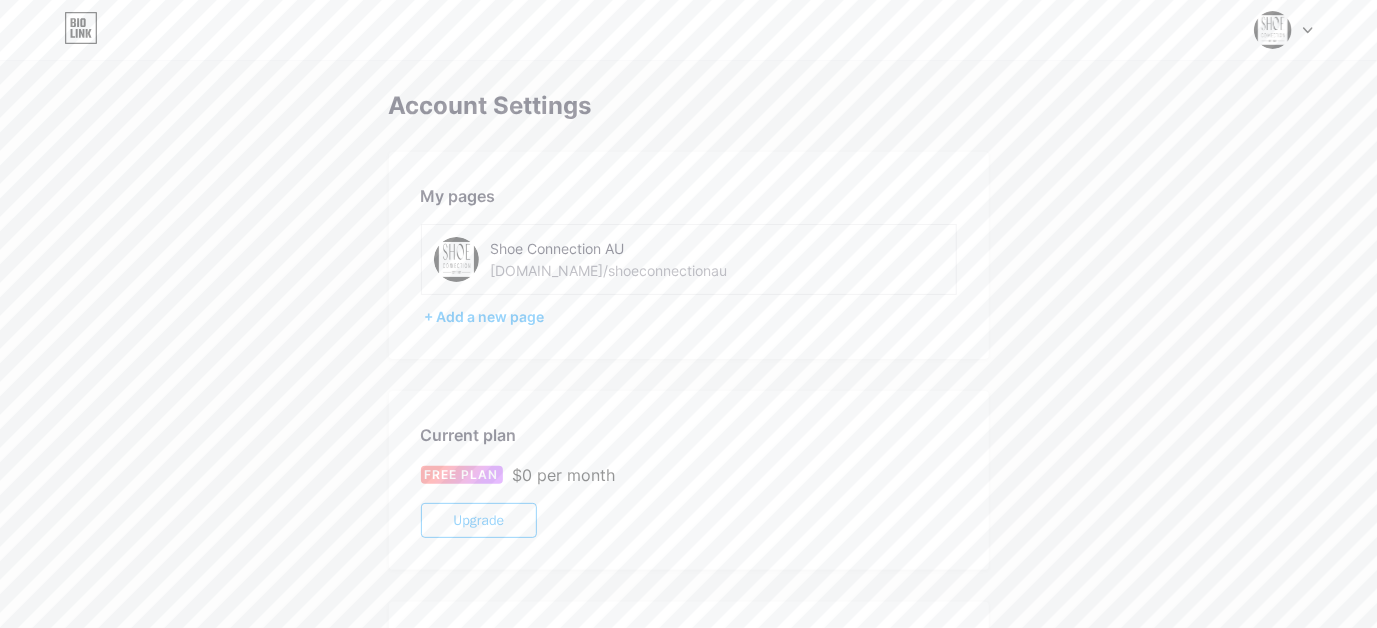 click at bounding box center (1273, 30) 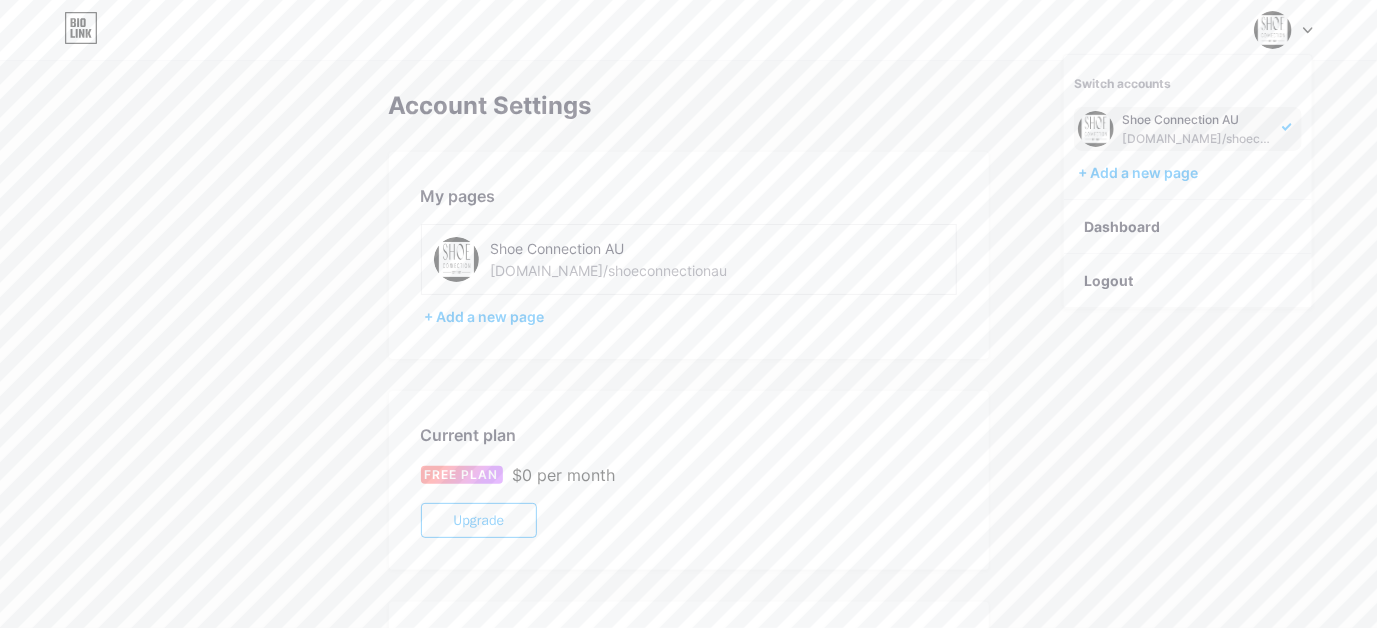 drag, startPoint x: 1232, startPoint y: 131, endPoint x: 893, endPoint y: 85, distance: 342.10672 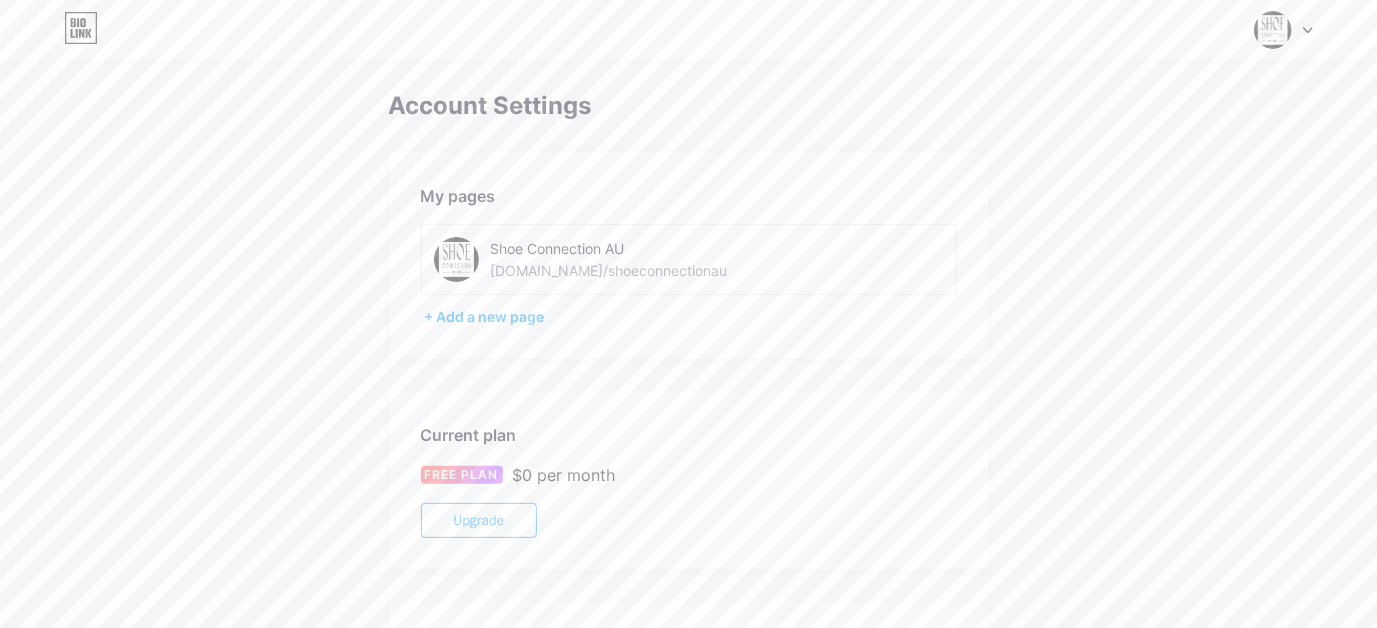 drag, startPoint x: 1278, startPoint y: 39, endPoint x: 1005, endPoint y: 72, distance: 274.98727 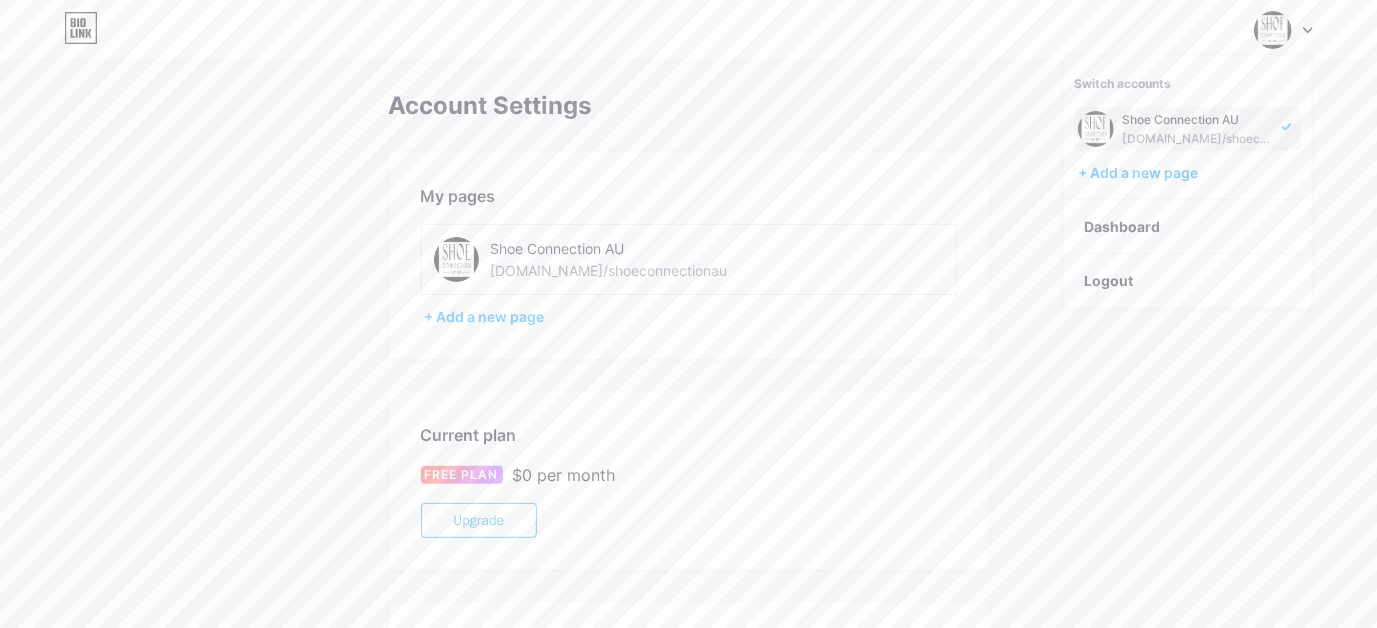 click on "[DOMAIN_NAME]/shoeconnectionau" at bounding box center [1199, 139] 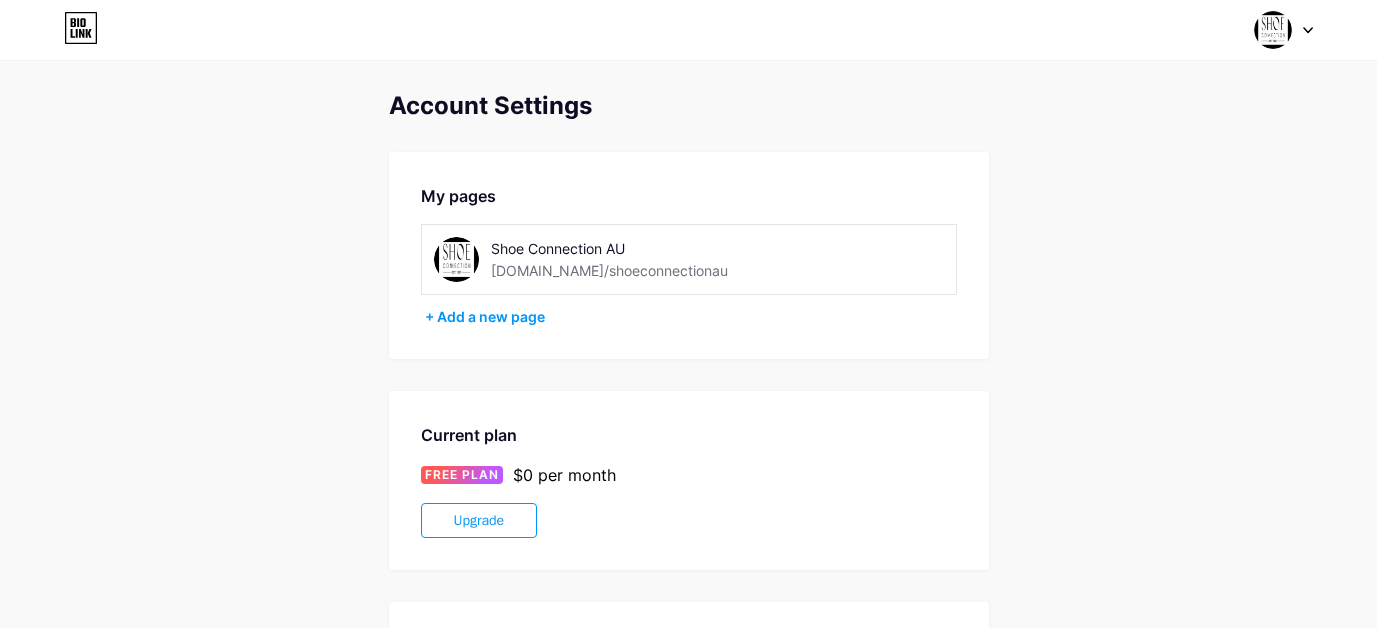 scroll, scrollTop: 0, scrollLeft: 0, axis: both 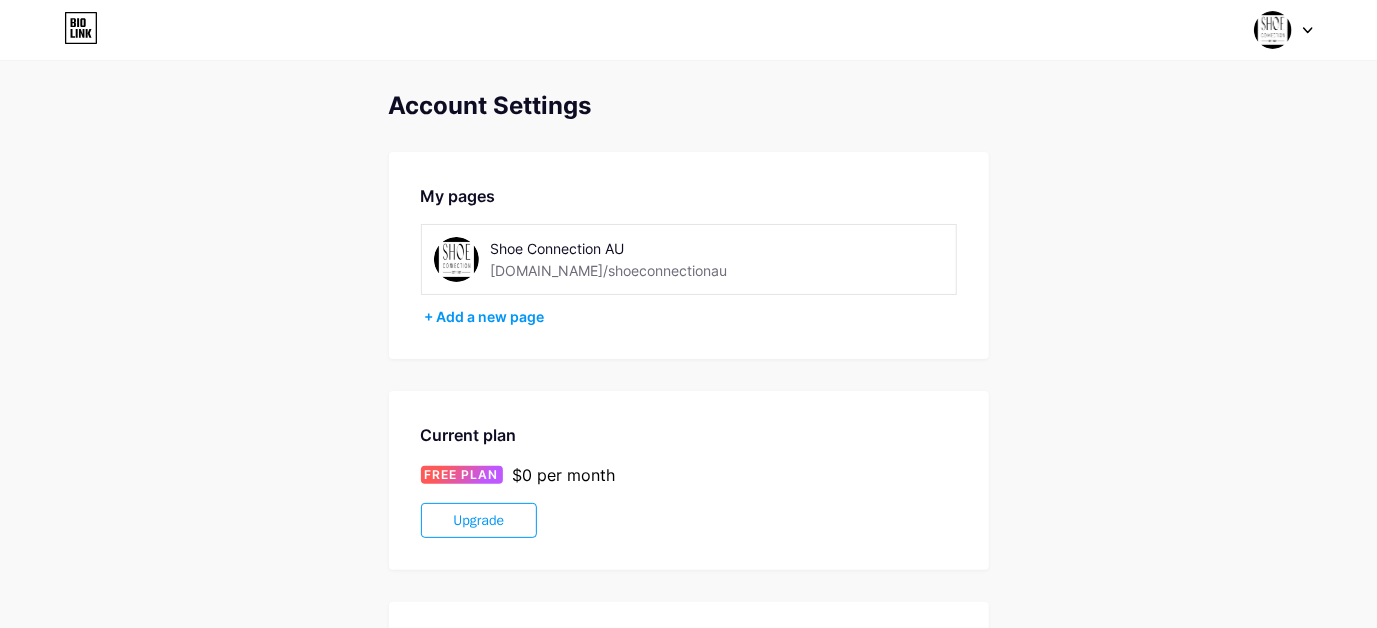 click 